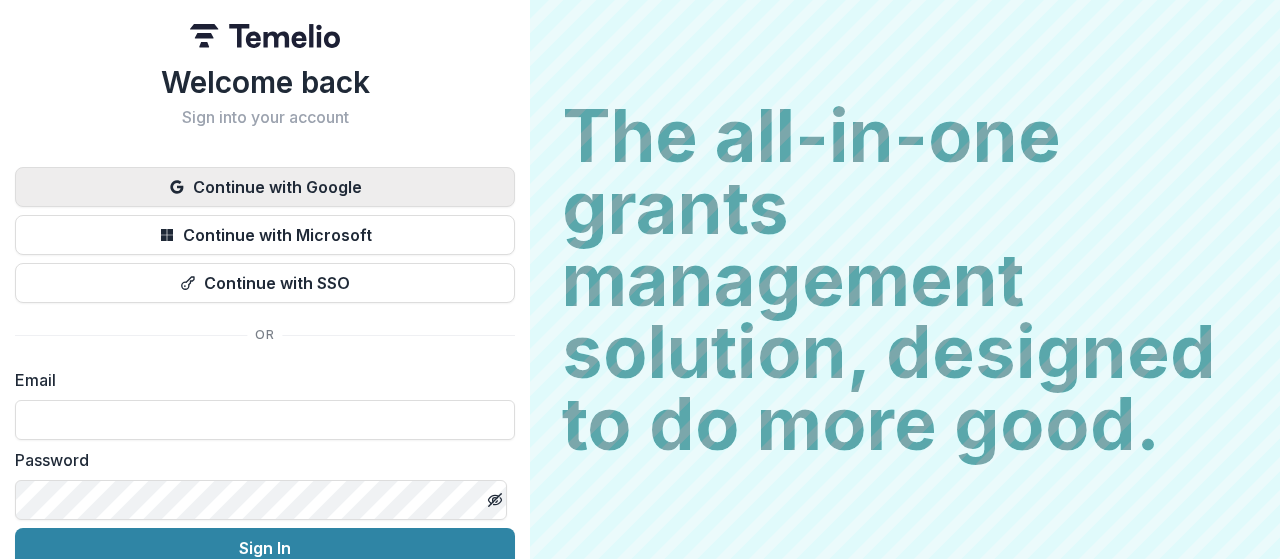 scroll, scrollTop: 0, scrollLeft: 0, axis: both 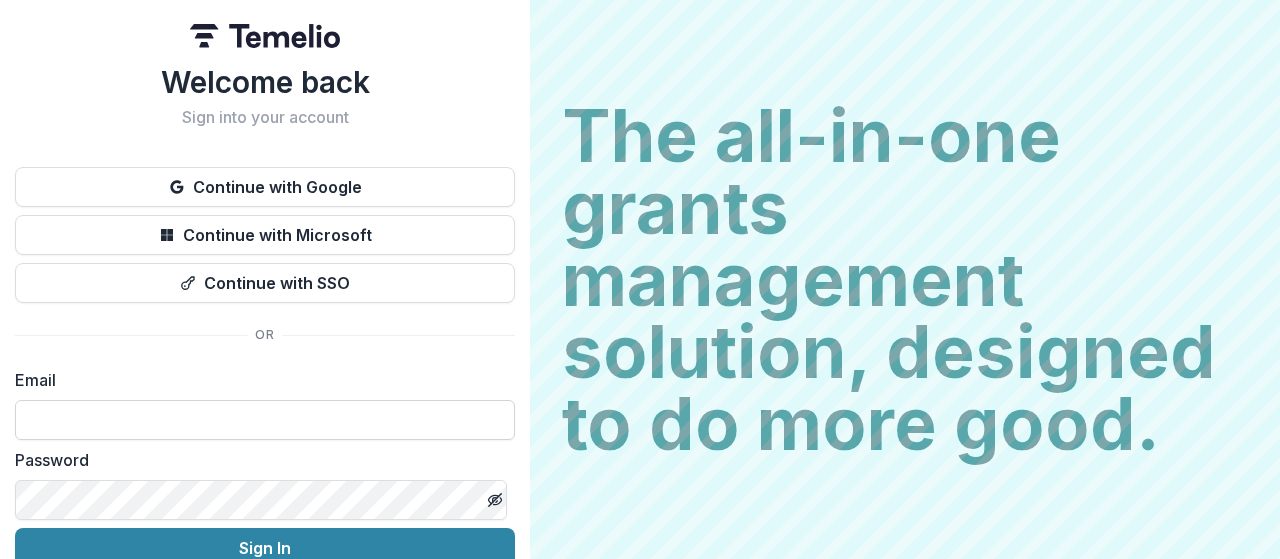 click at bounding box center [265, 420] 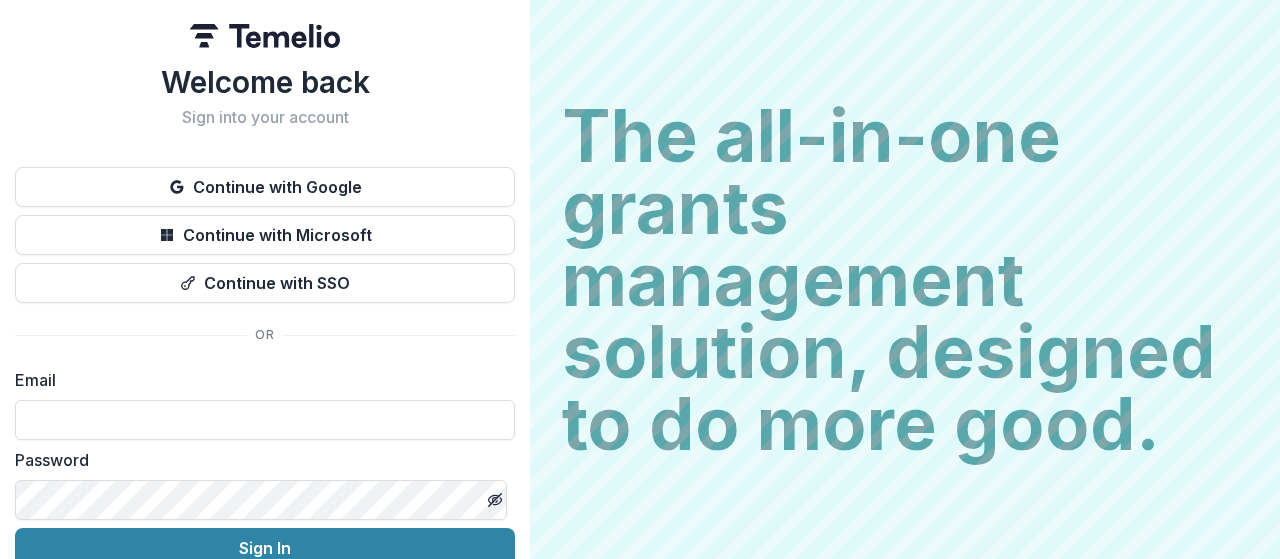 type on "**********" 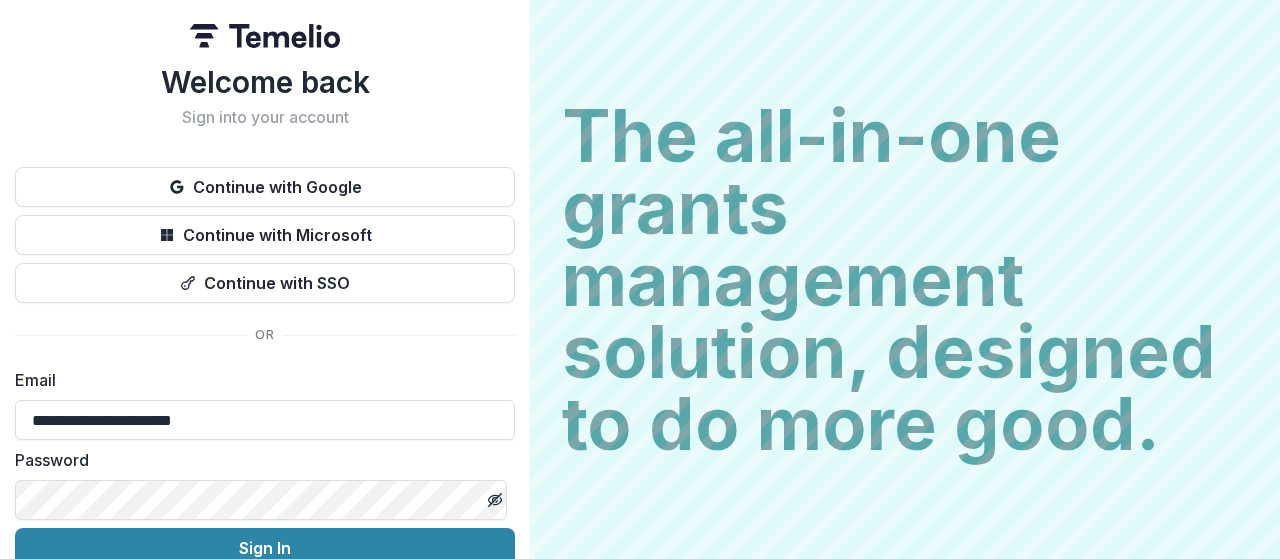 click on "Sign In" at bounding box center [265, 548] 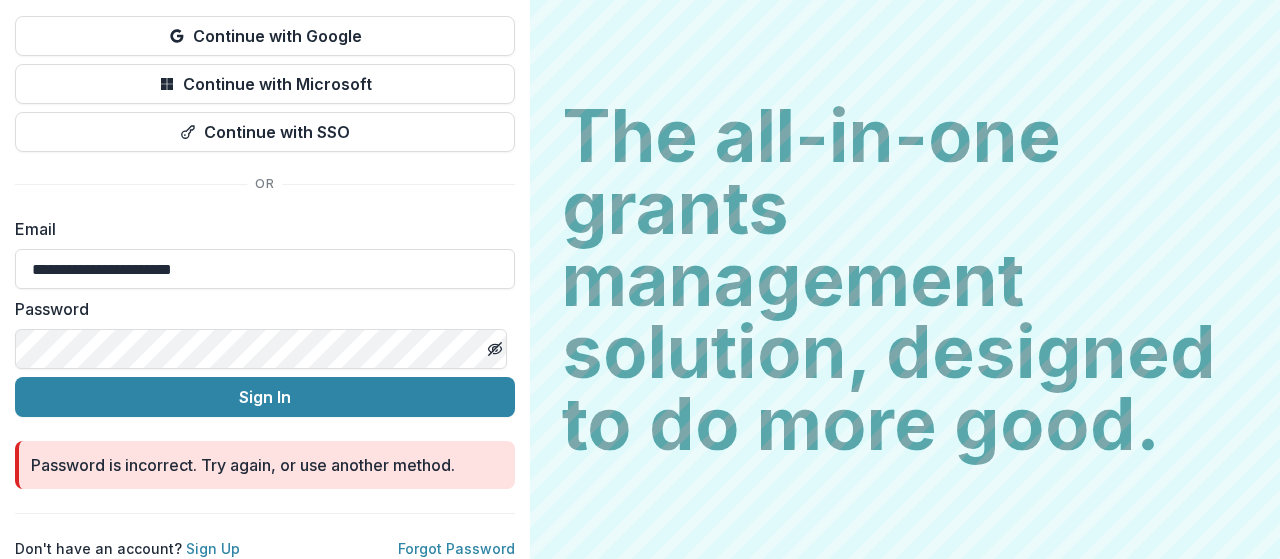 scroll, scrollTop: 167, scrollLeft: 0, axis: vertical 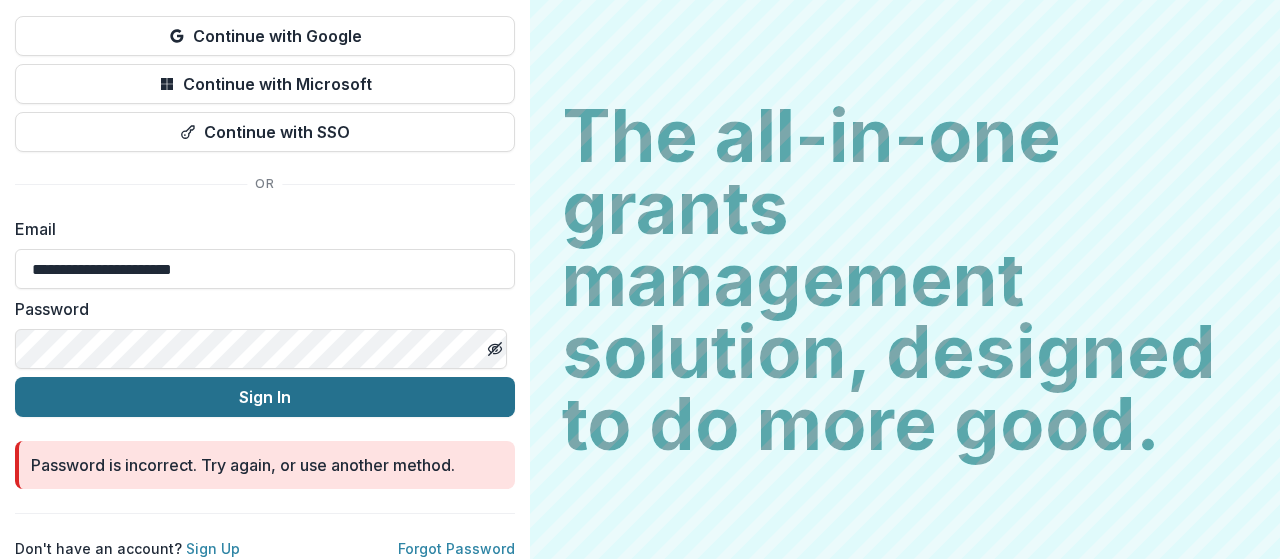 click on "Sign In" at bounding box center [265, 397] 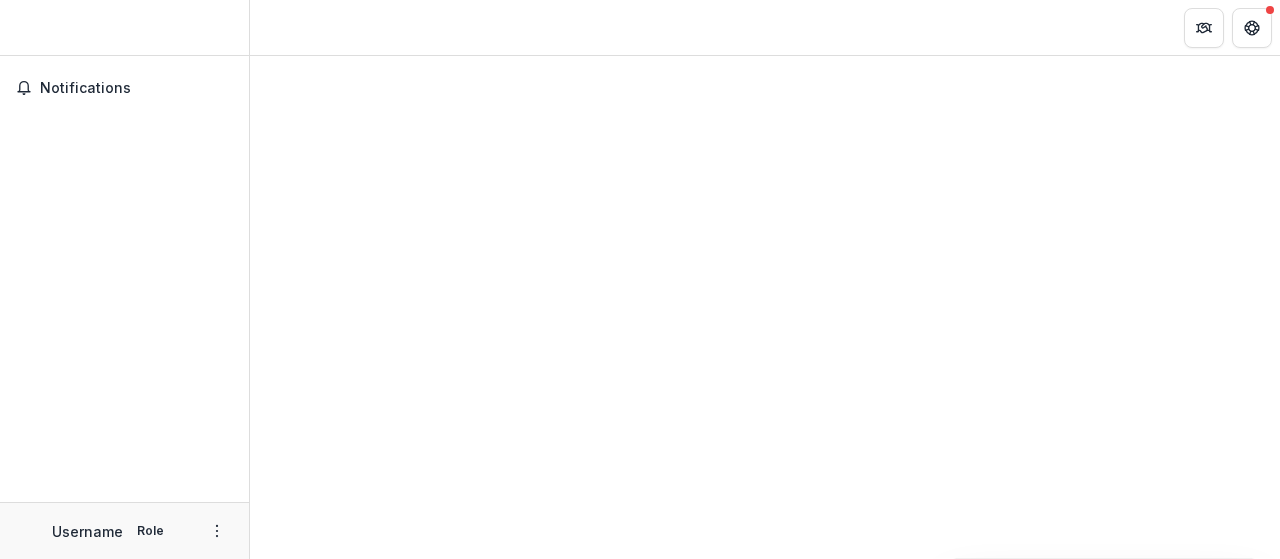scroll, scrollTop: 0, scrollLeft: 0, axis: both 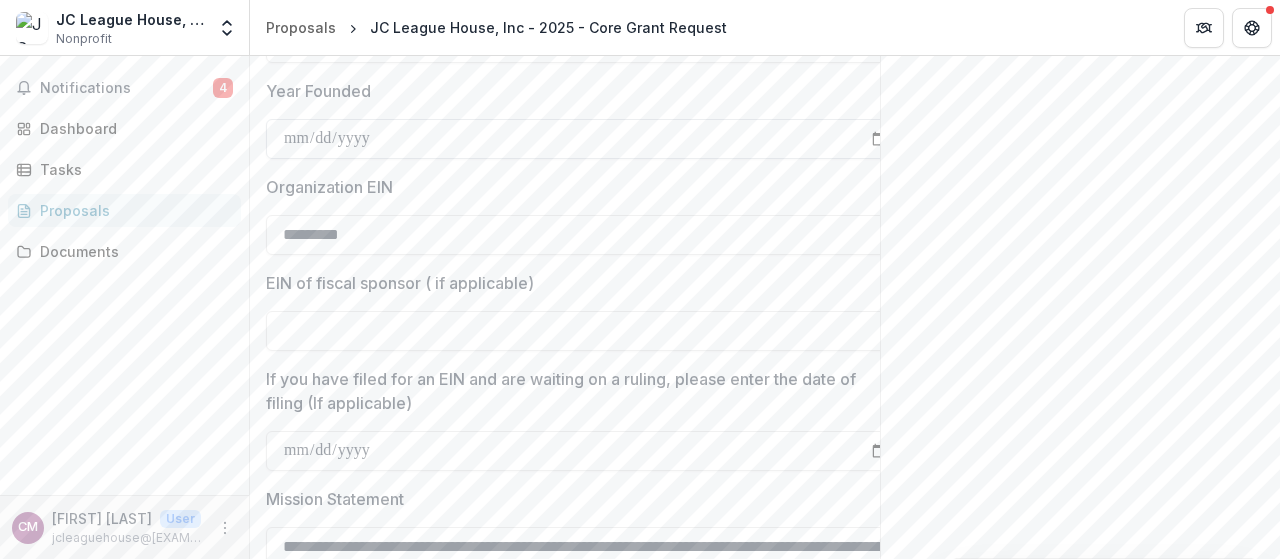 click on "Year Founded" at bounding box center (586, 139) 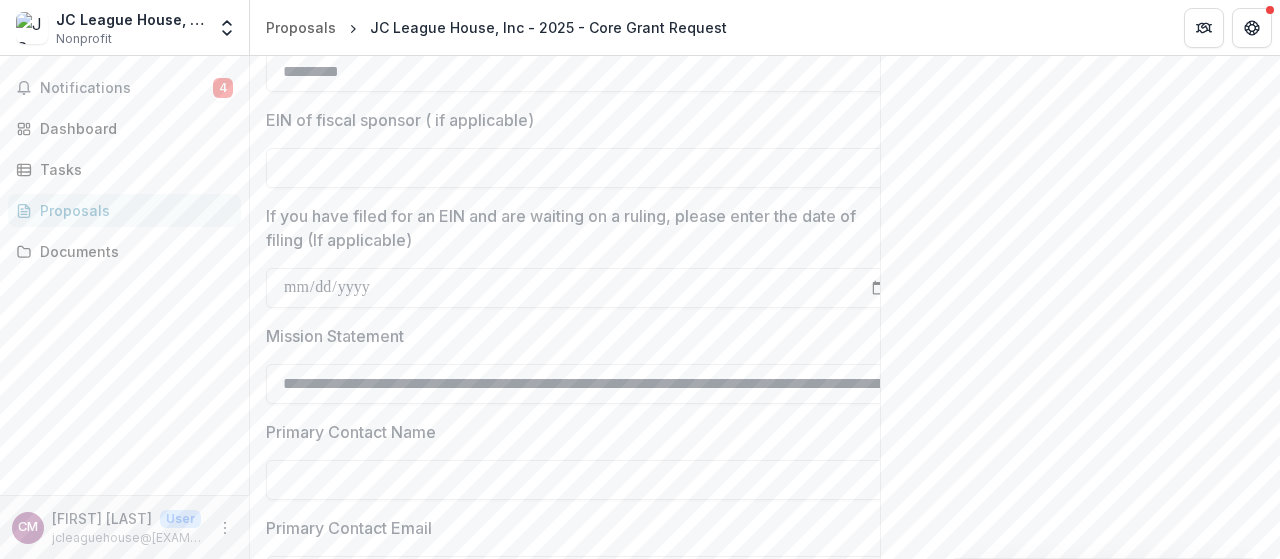 scroll, scrollTop: 1900, scrollLeft: 0, axis: vertical 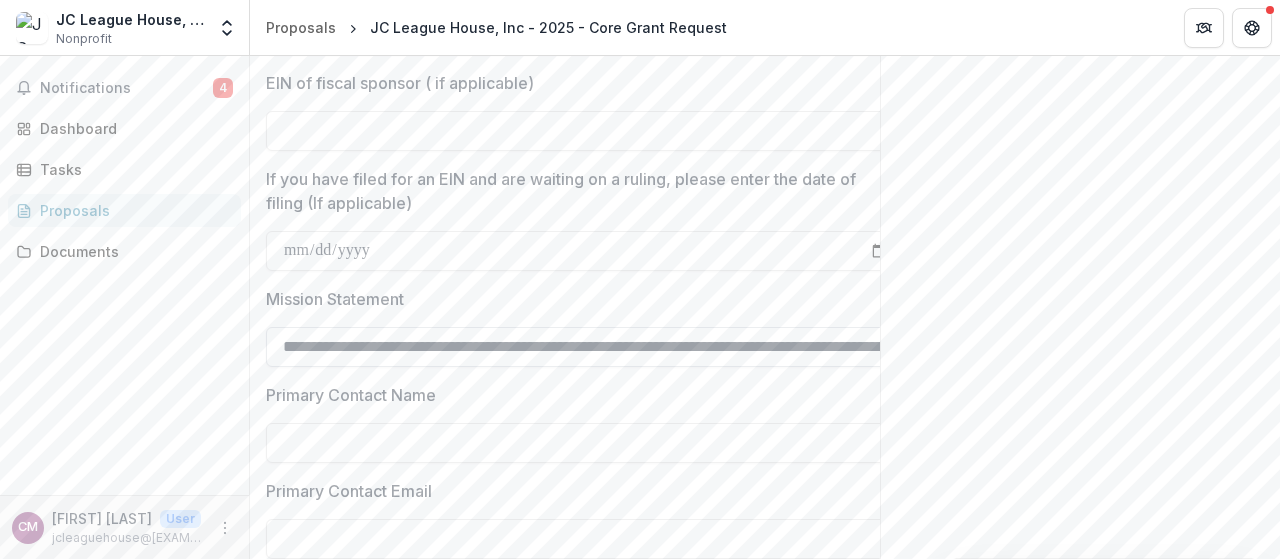 click on "**********" at bounding box center (586, 347) 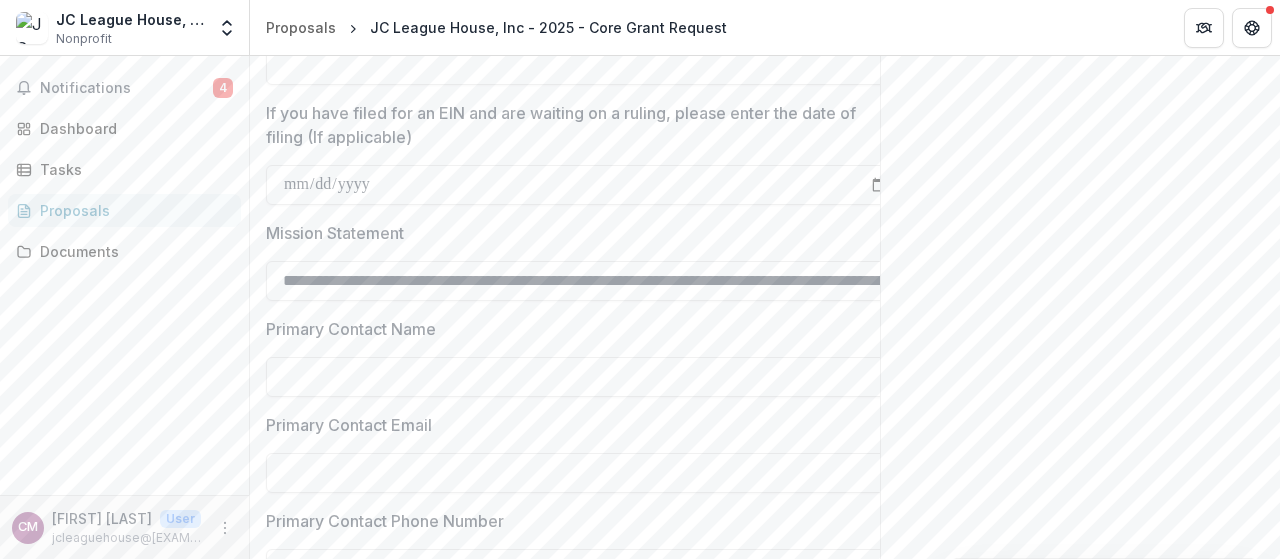 scroll, scrollTop: 2000, scrollLeft: 0, axis: vertical 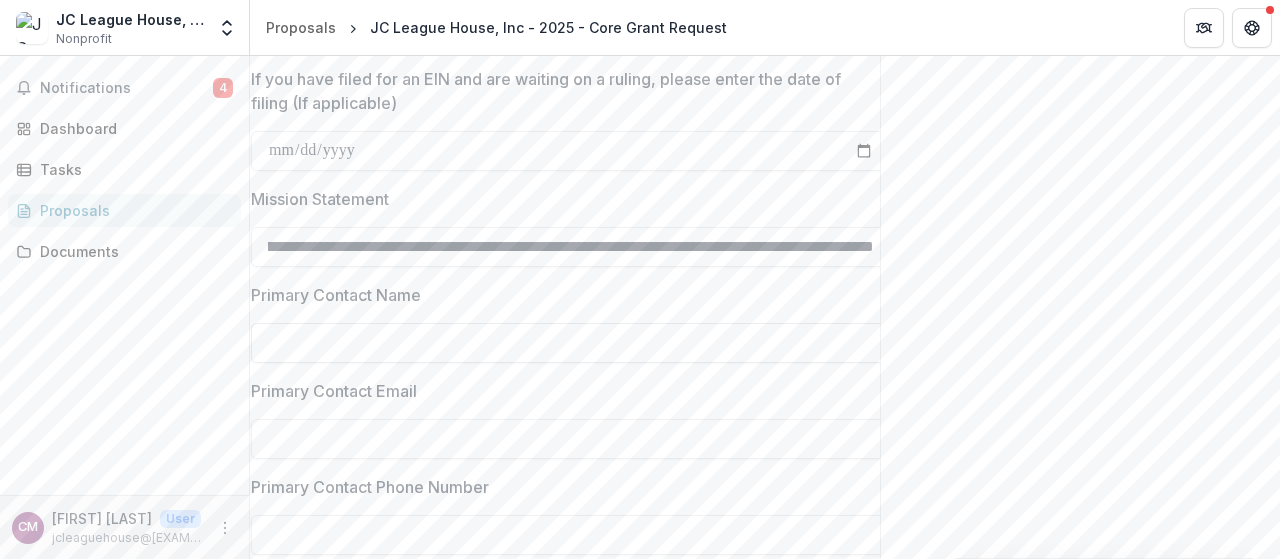 click on "Primary Contact Name" at bounding box center (571, 343) 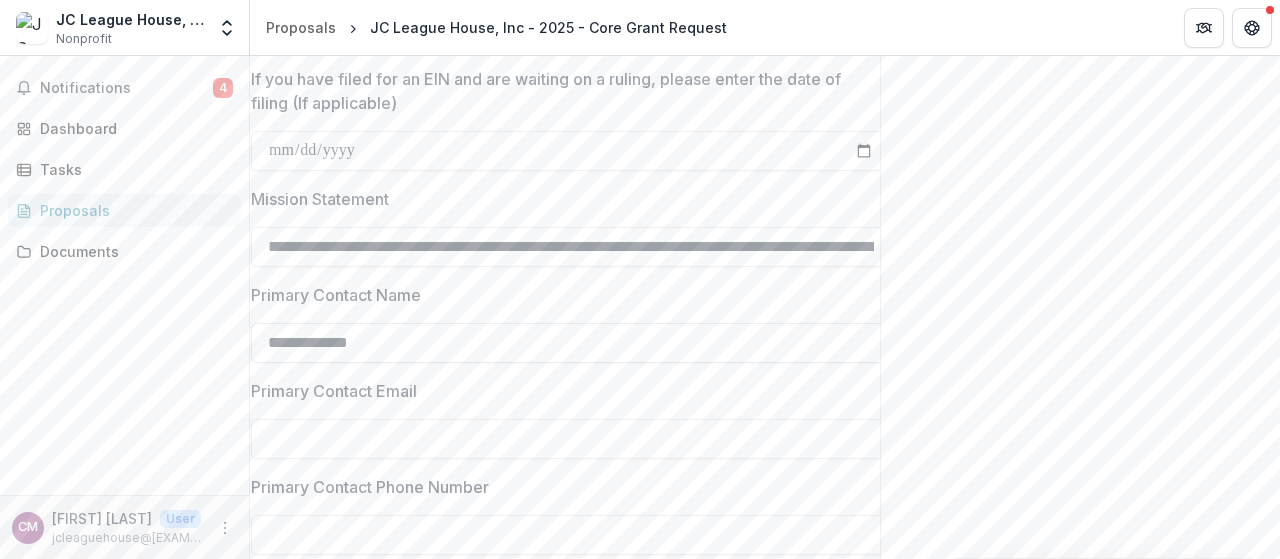 type on "**********" 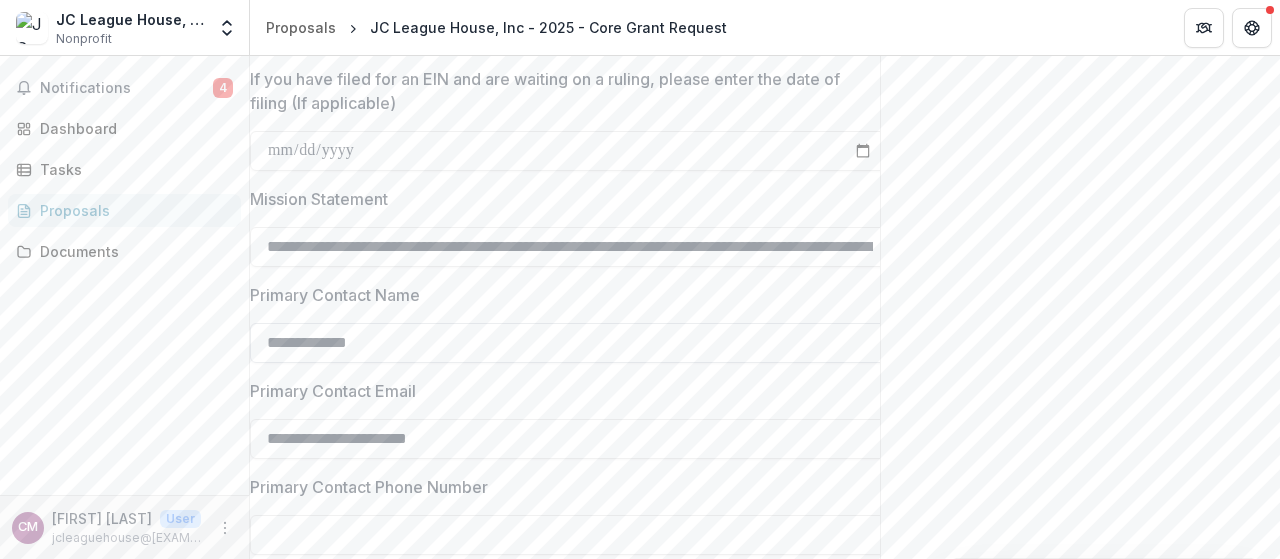type on "**********" 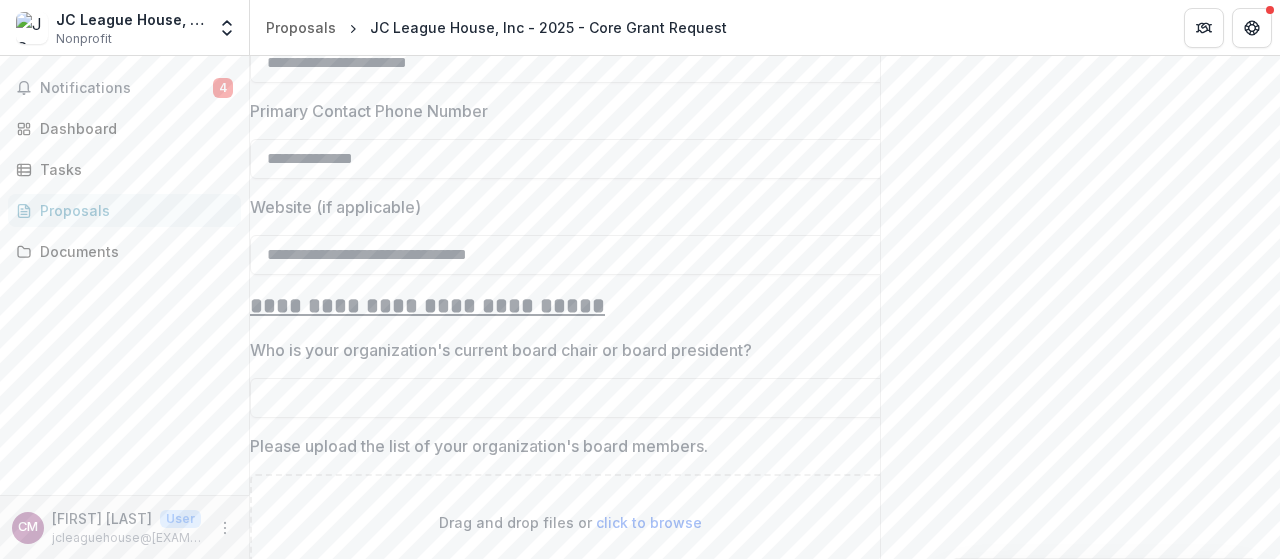 scroll, scrollTop: 2411, scrollLeft: 0, axis: vertical 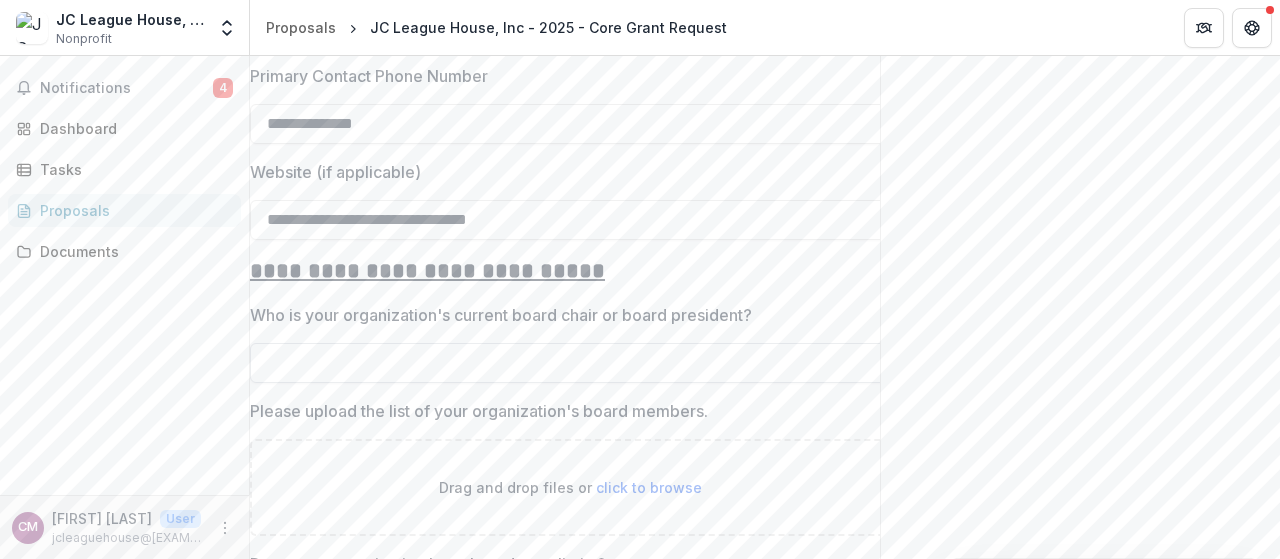 type on "**********" 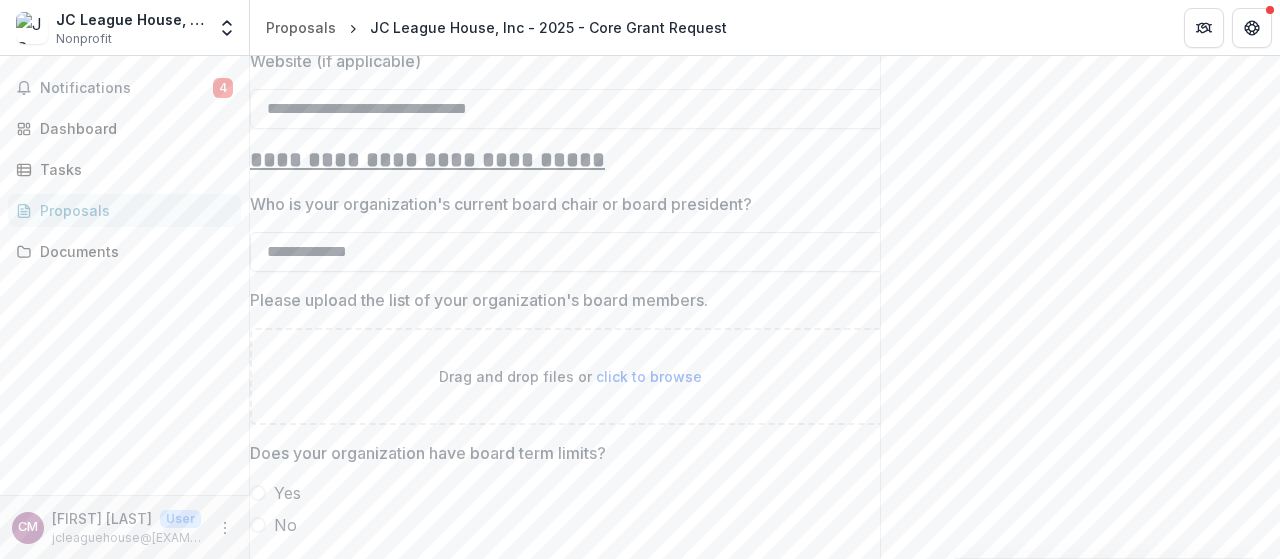 scroll, scrollTop: 2611, scrollLeft: 0, axis: vertical 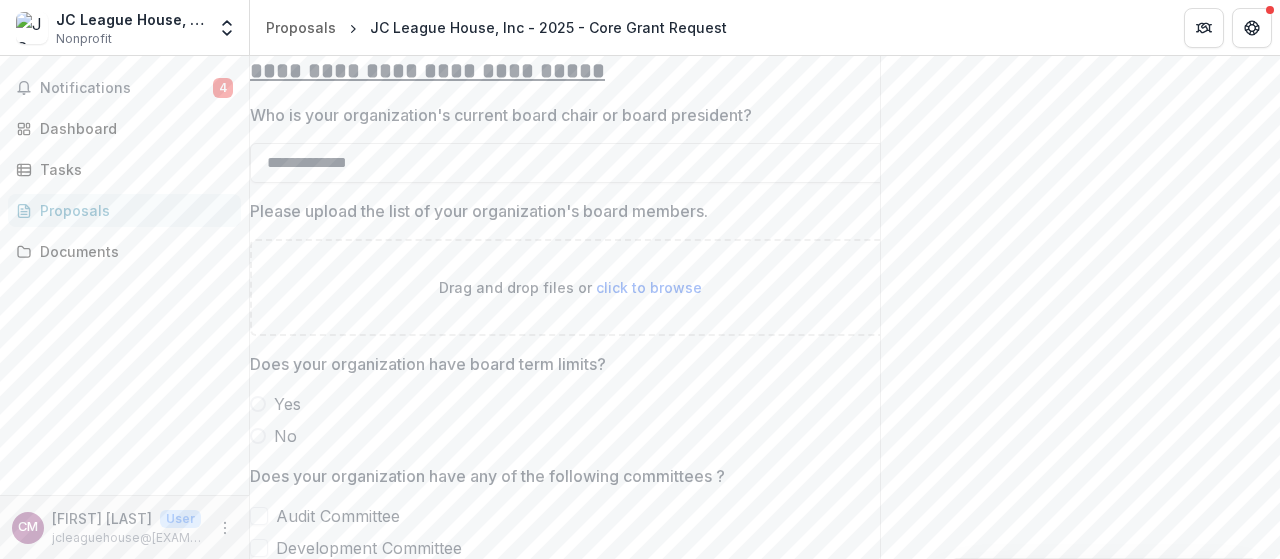 type on "**********" 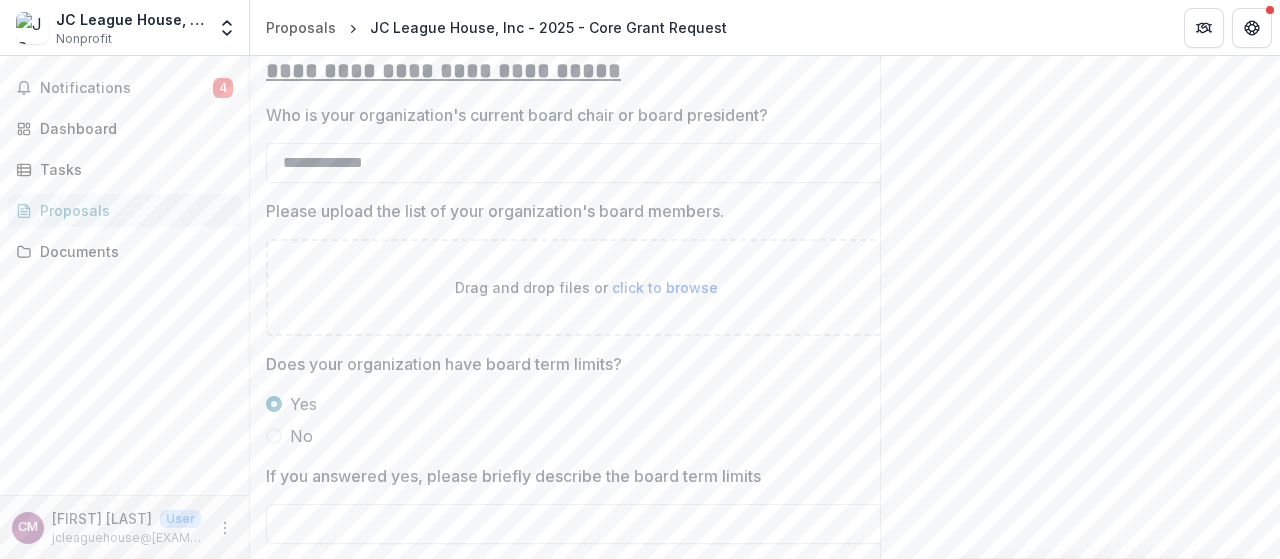 click on "click to browse" at bounding box center (665, 287) 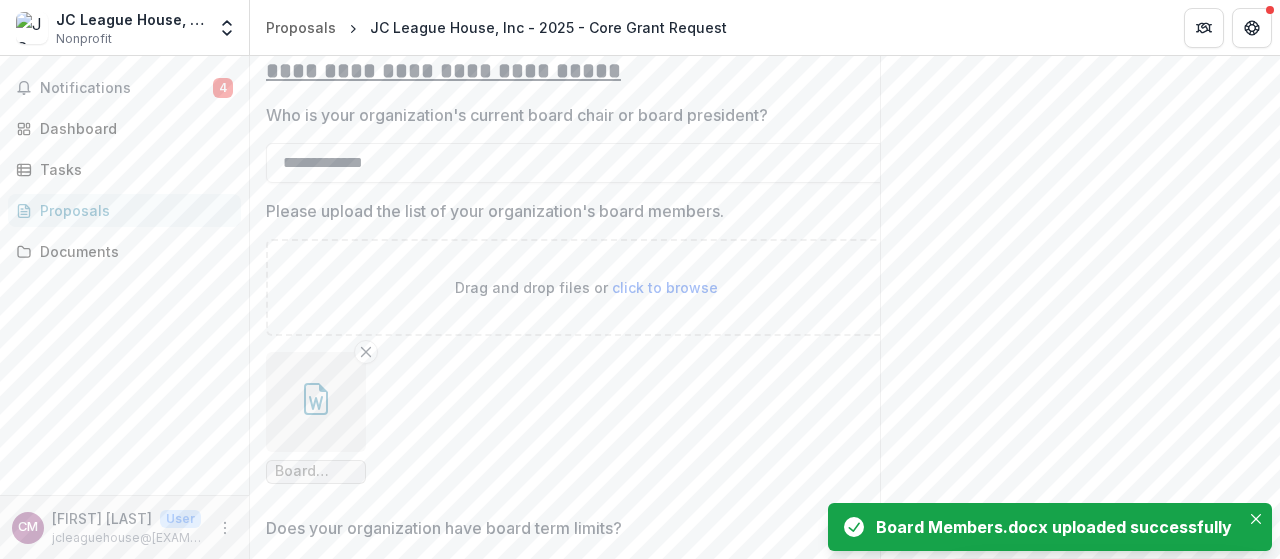 click 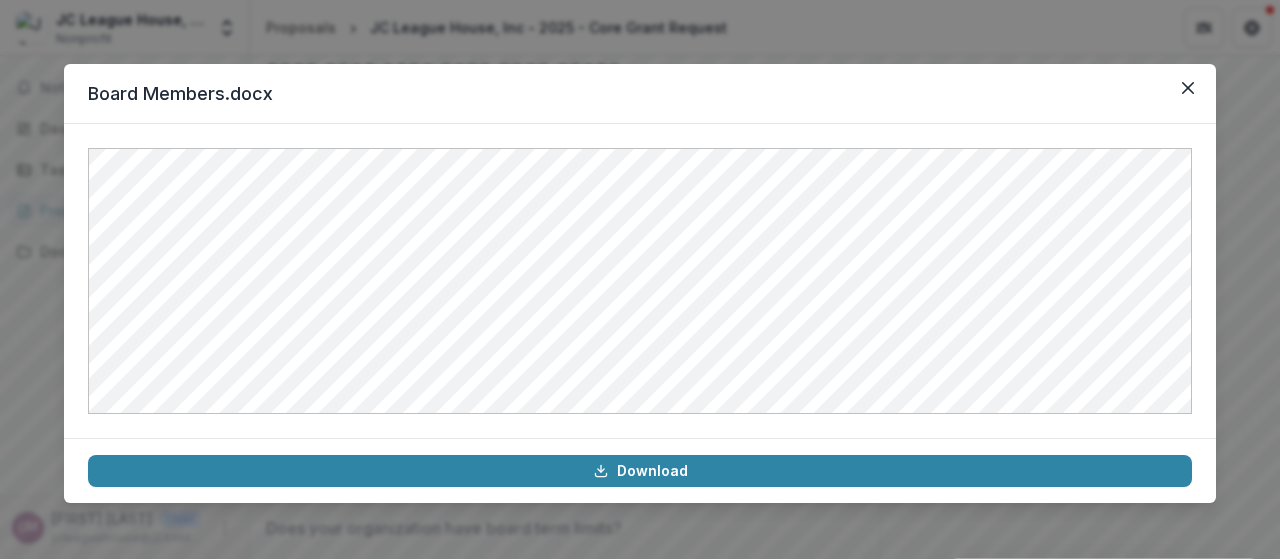 drag, startPoint x: 1194, startPoint y: 89, endPoint x: 1085, endPoint y: 90, distance: 109.004585 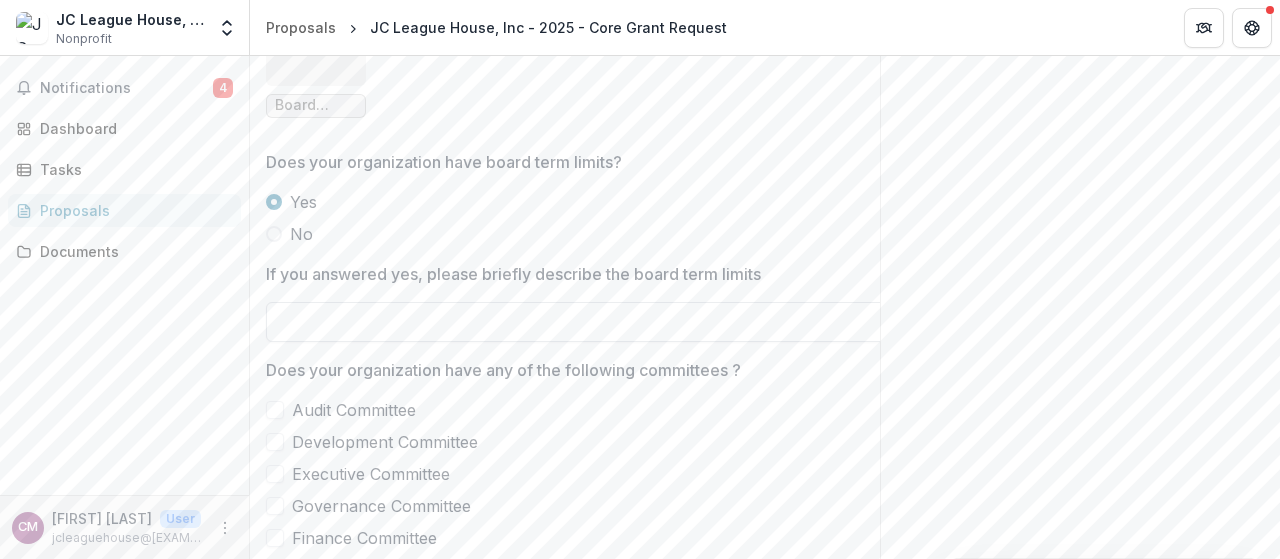 scroll, scrollTop: 3011, scrollLeft: 0, axis: vertical 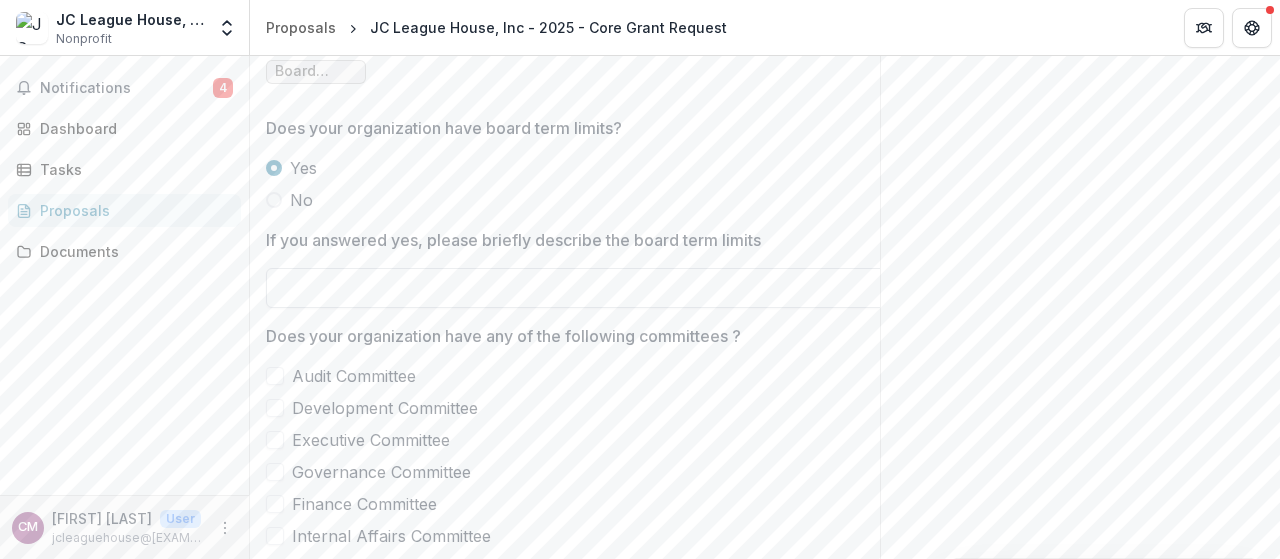 click on "If you answered yes, please briefly describe the board term limits" at bounding box center [586, 288] 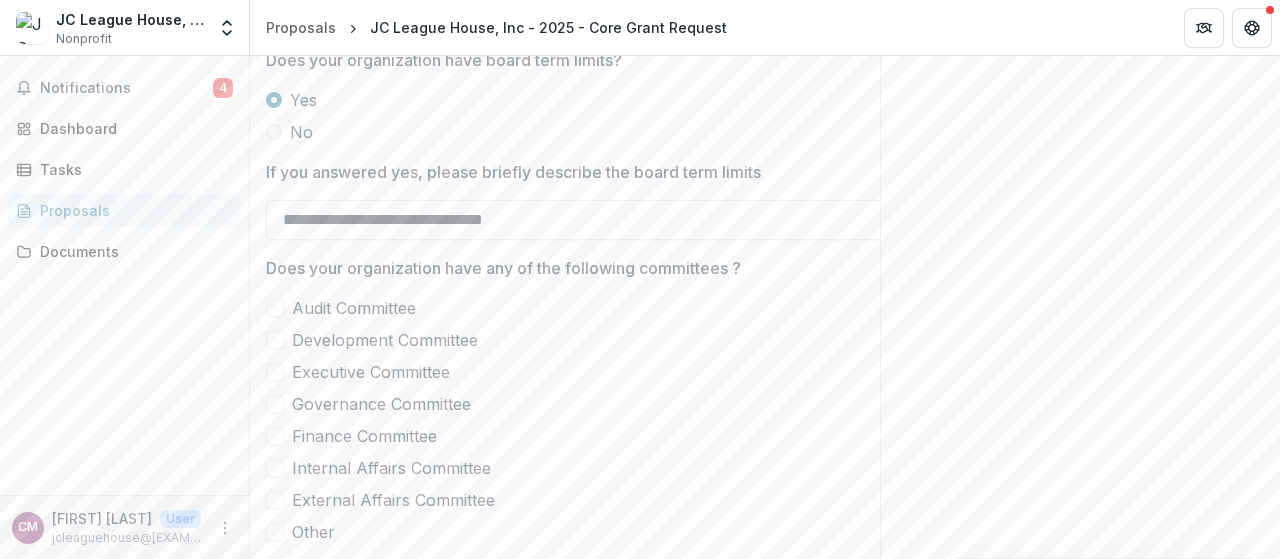 scroll, scrollTop: 3111, scrollLeft: 0, axis: vertical 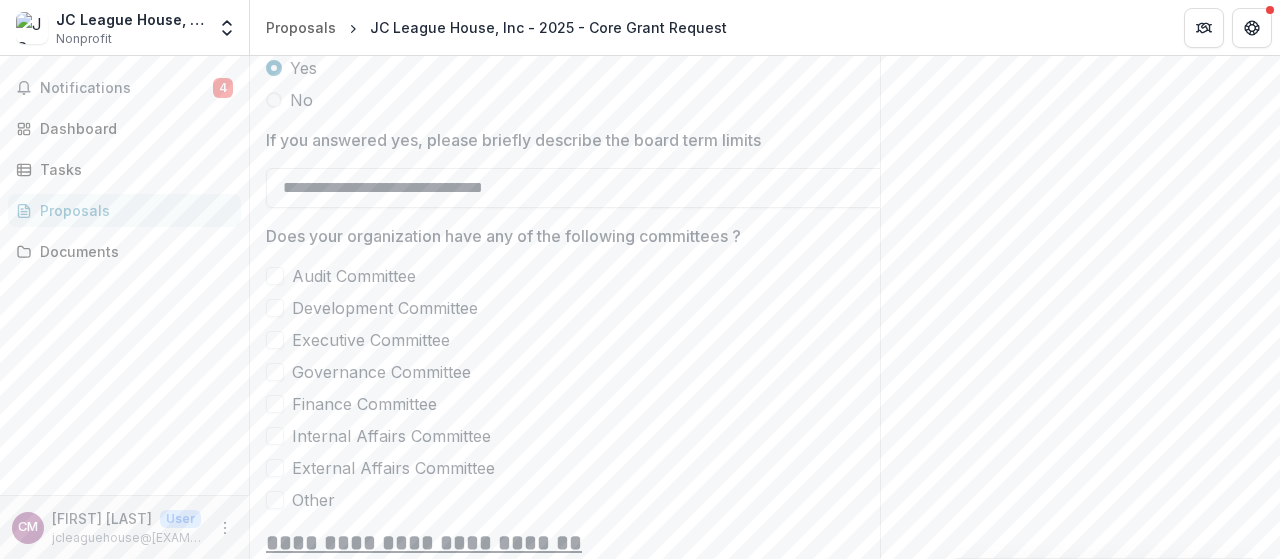 type on "**********" 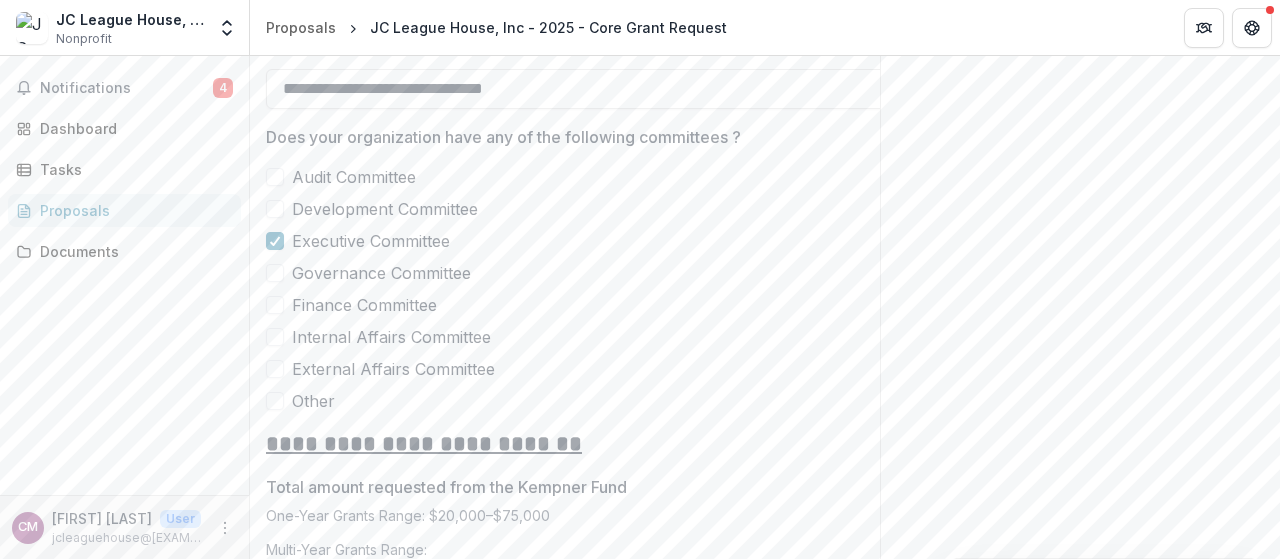 scroll, scrollTop: 3211, scrollLeft: 0, axis: vertical 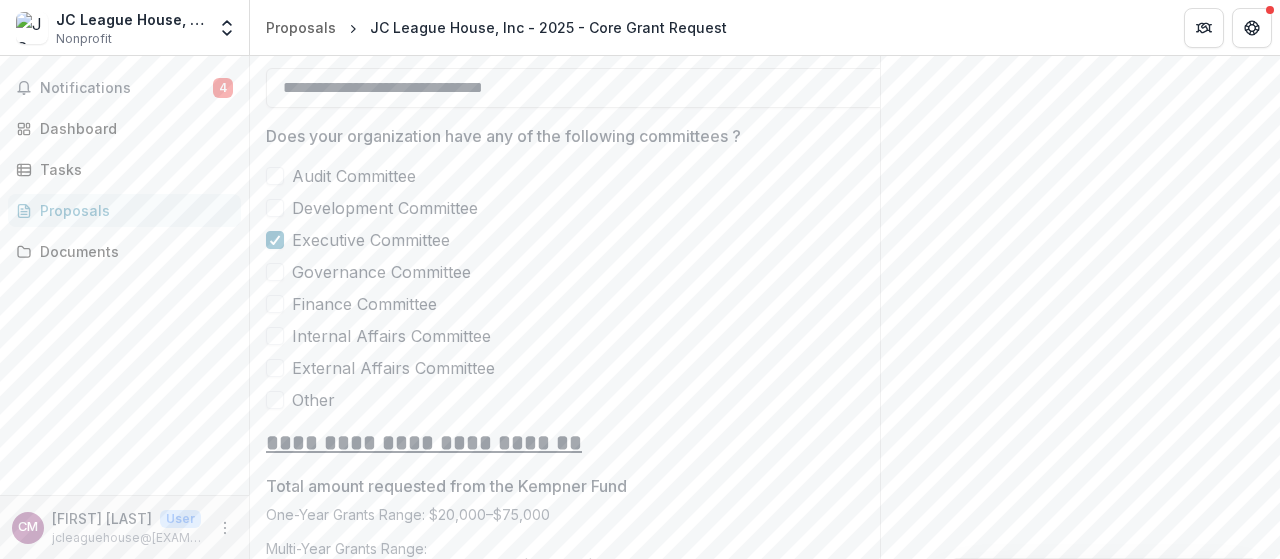click at bounding box center [275, 304] 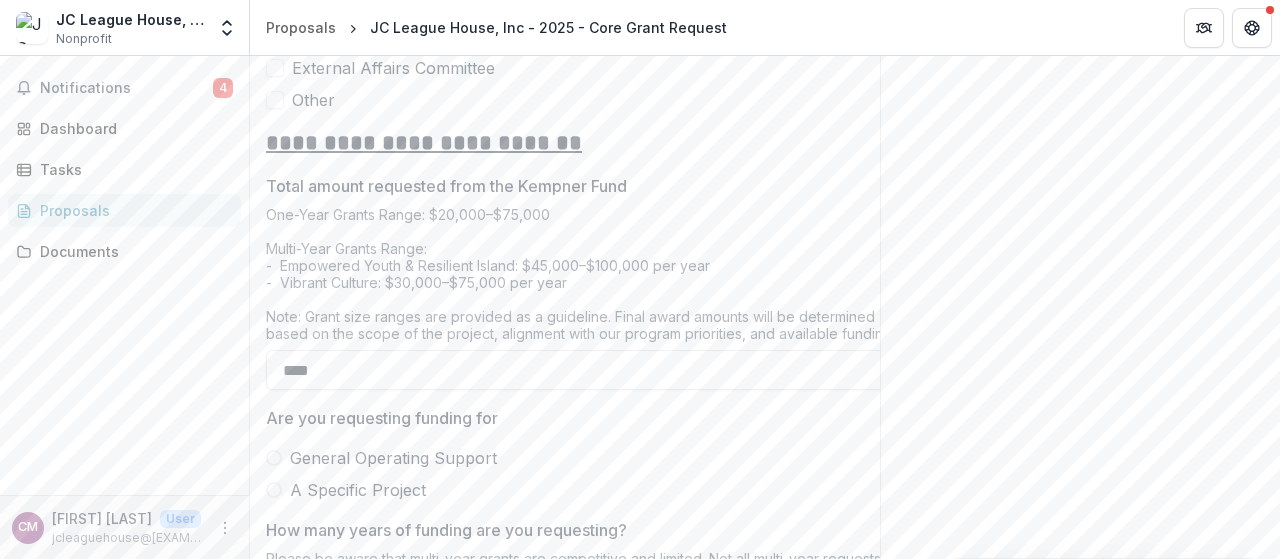scroll, scrollTop: 3611, scrollLeft: 0, axis: vertical 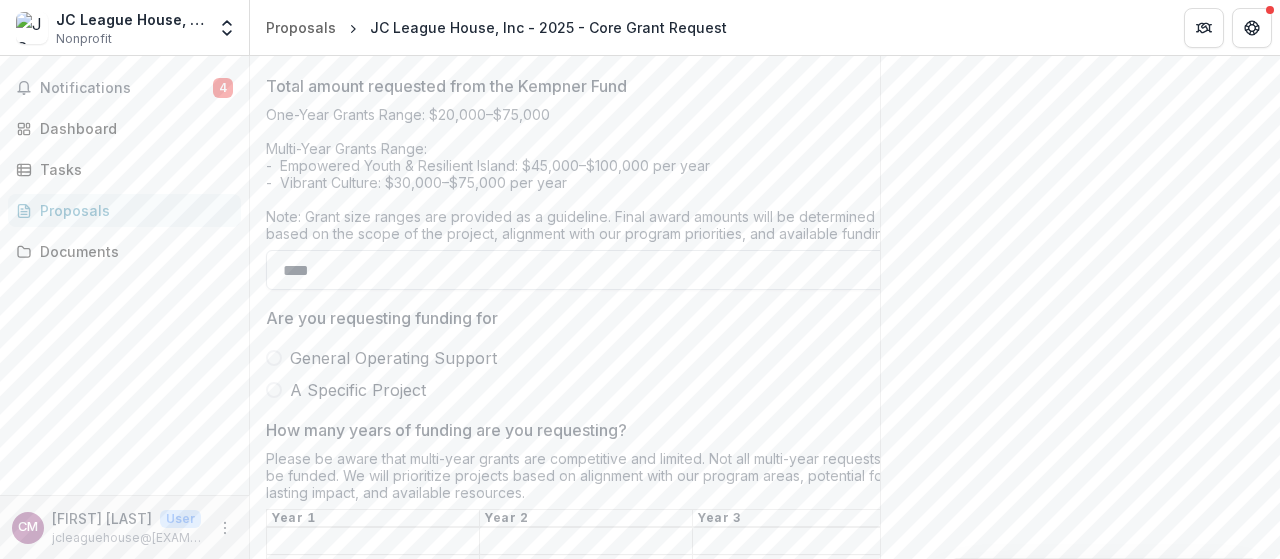 drag, startPoint x: 293, startPoint y: 285, endPoint x: 330, endPoint y: 288, distance: 37.12142 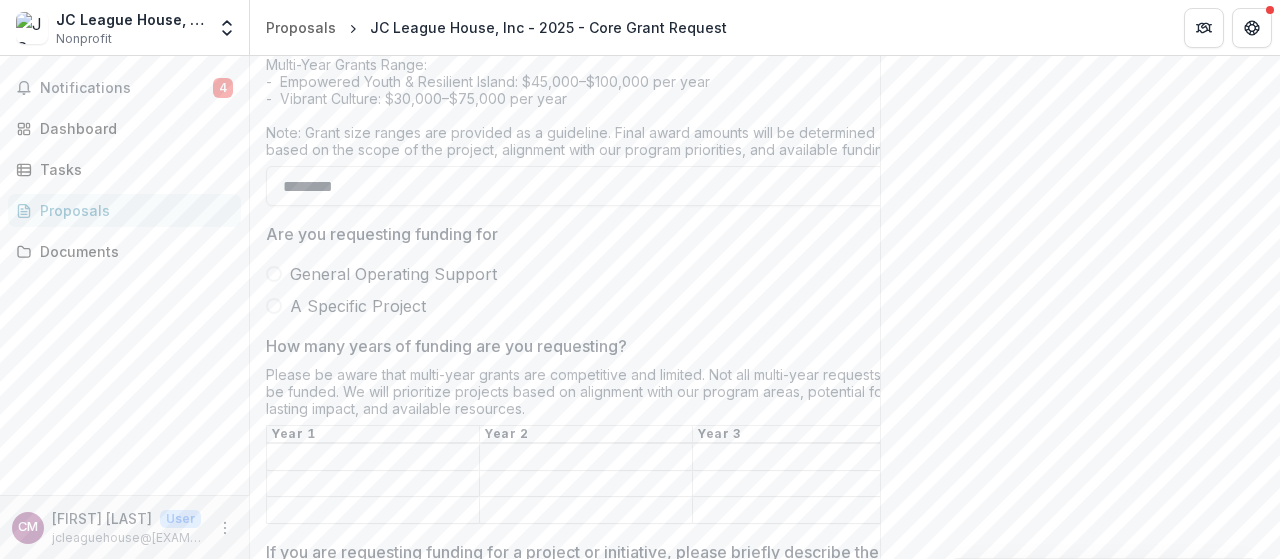 scroll, scrollTop: 3711, scrollLeft: 0, axis: vertical 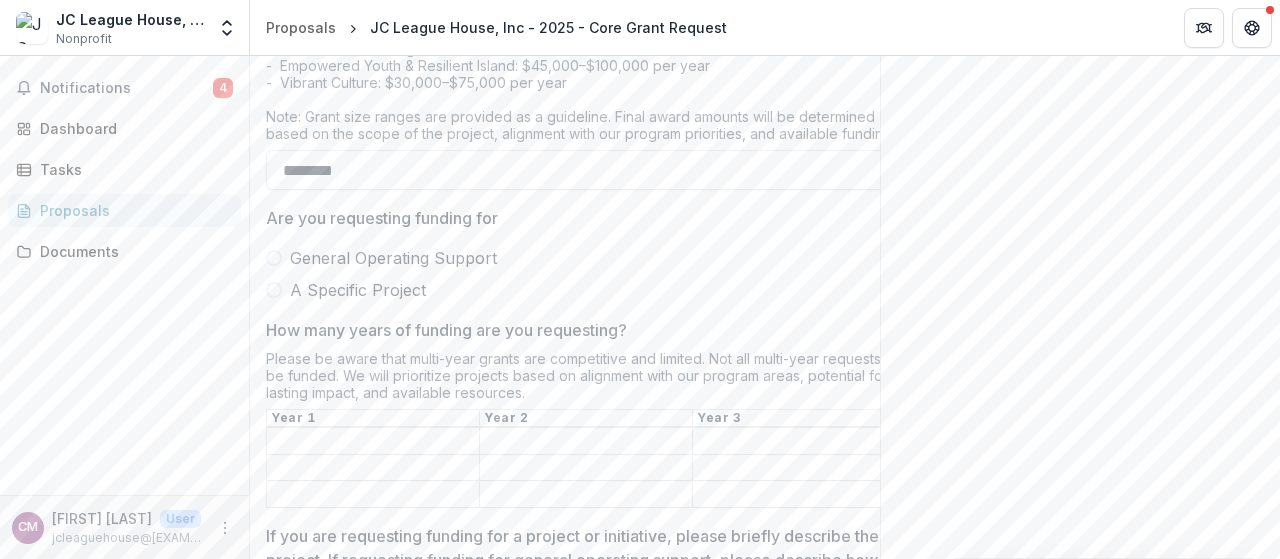 type on "********" 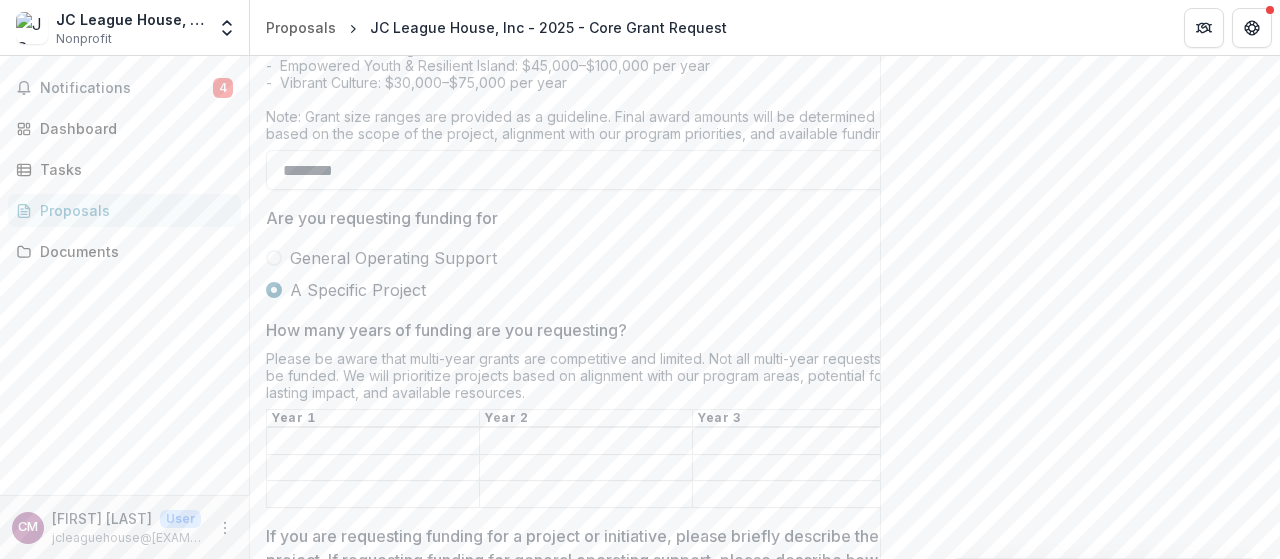 scroll, scrollTop: 3811, scrollLeft: 0, axis: vertical 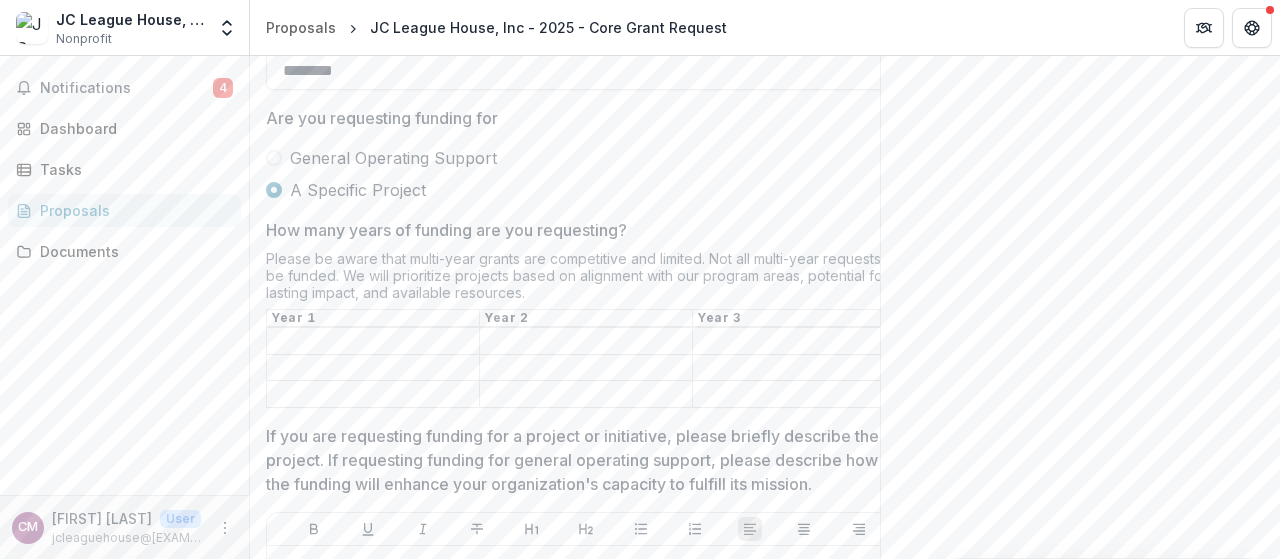 click on "How many years of funding are you requesting?" at bounding box center (373, 342) 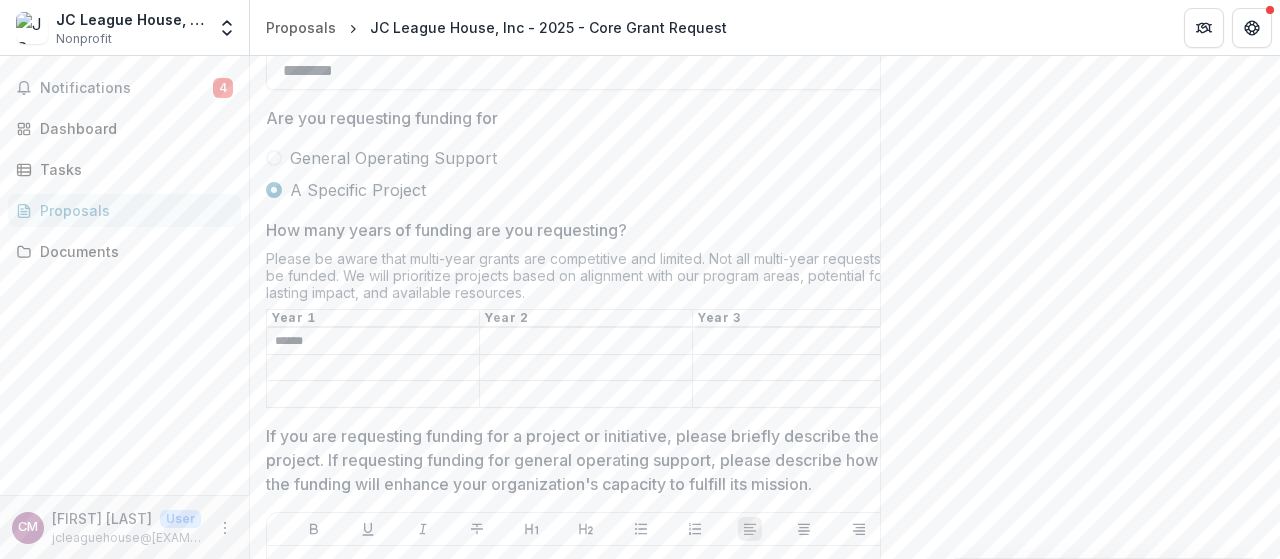 type on "******" 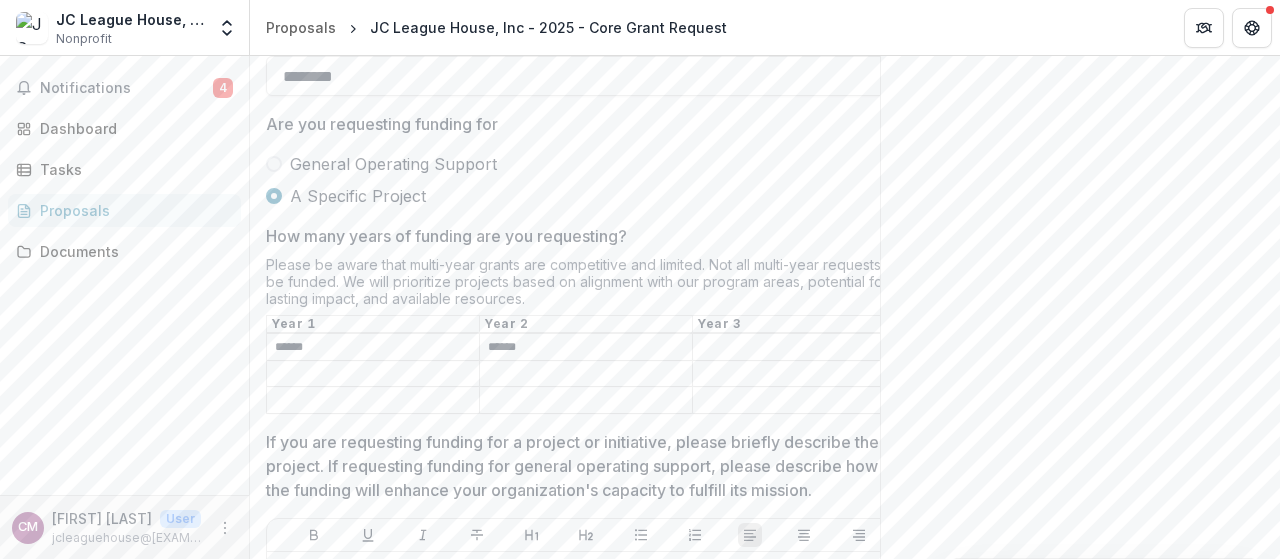 scroll, scrollTop: 3811, scrollLeft: 0, axis: vertical 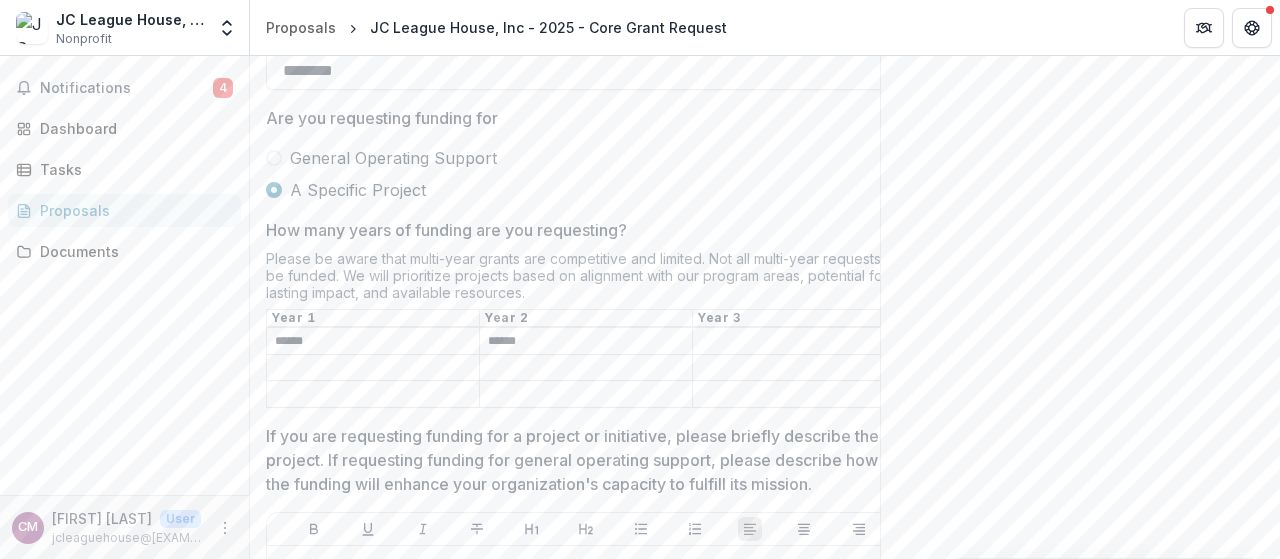 type on "******" 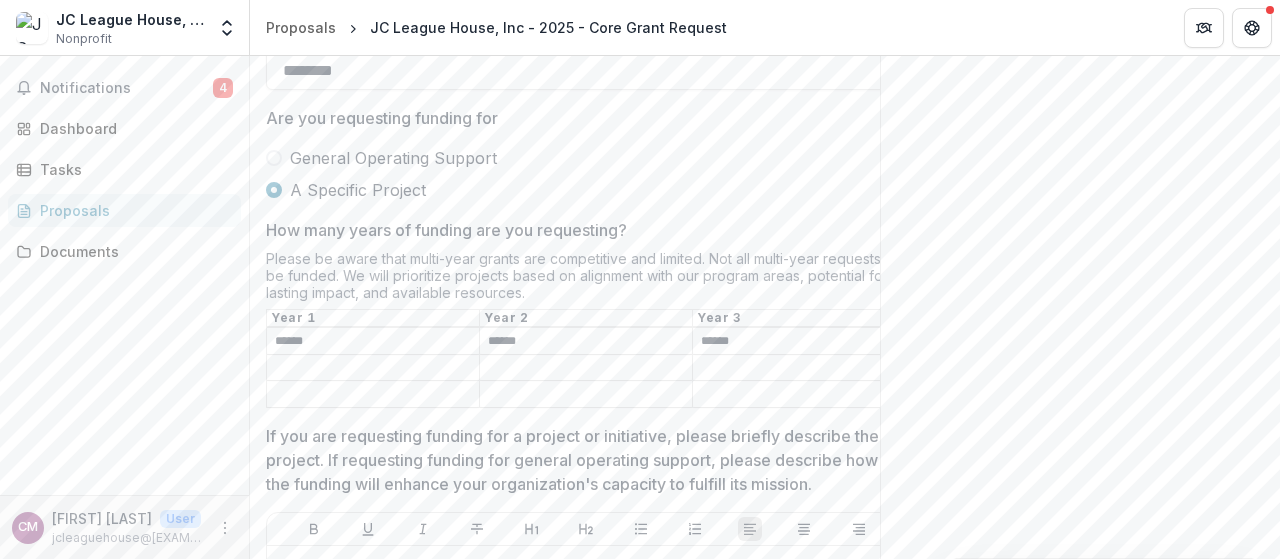 type on "******" 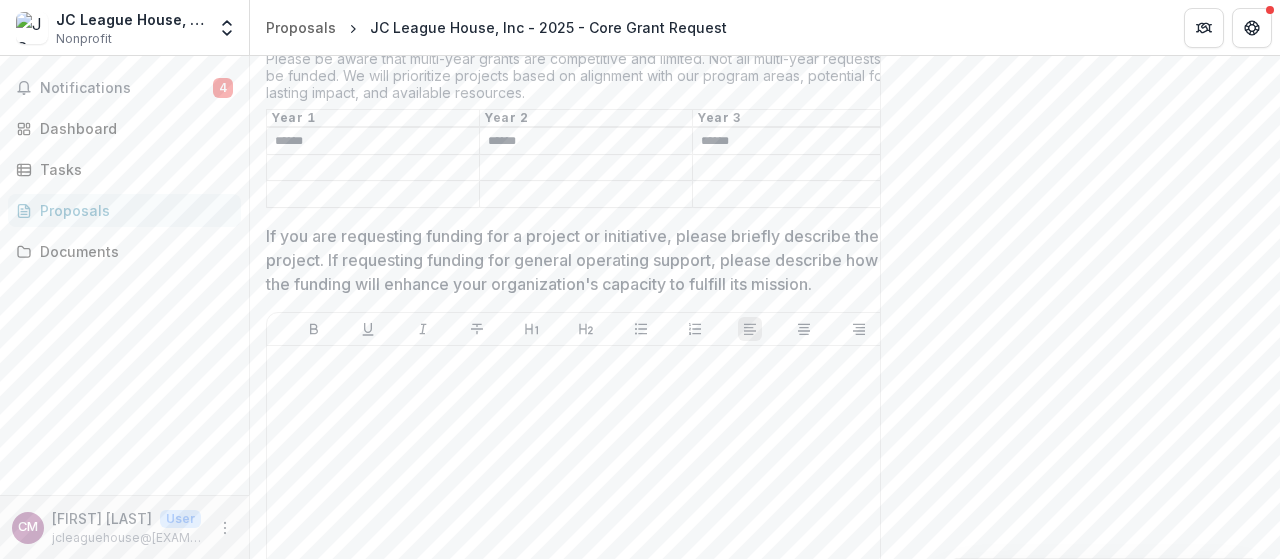 scroll, scrollTop: 4111, scrollLeft: 0, axis: vertical 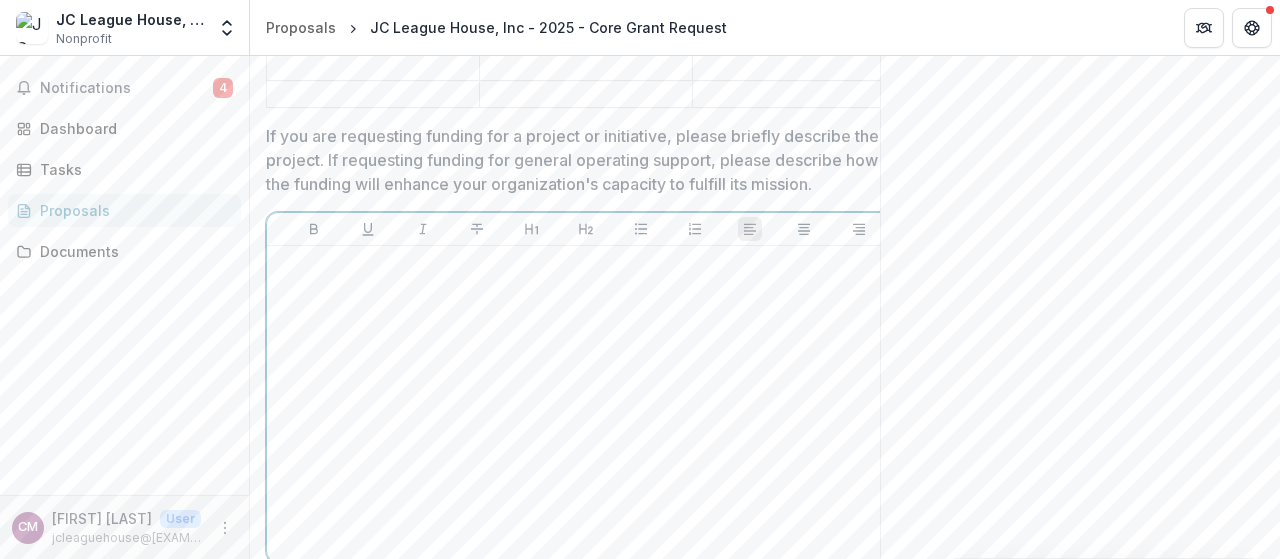click at bounding box center [586, 404] 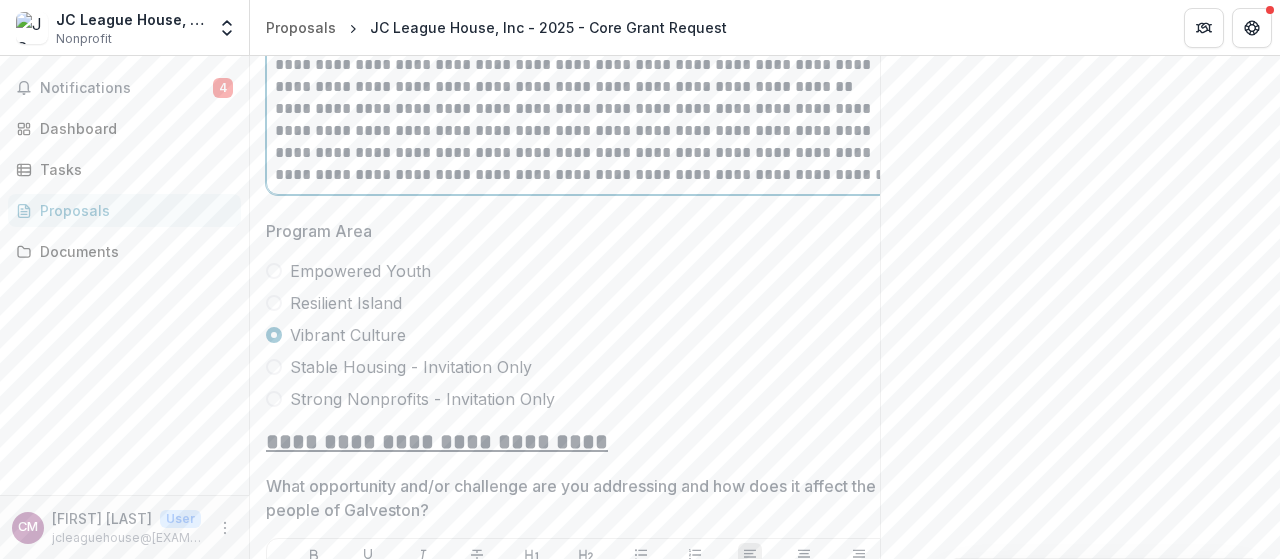 scroll, scrollTop: 4682, scrollLeft: 0, axis: vertical 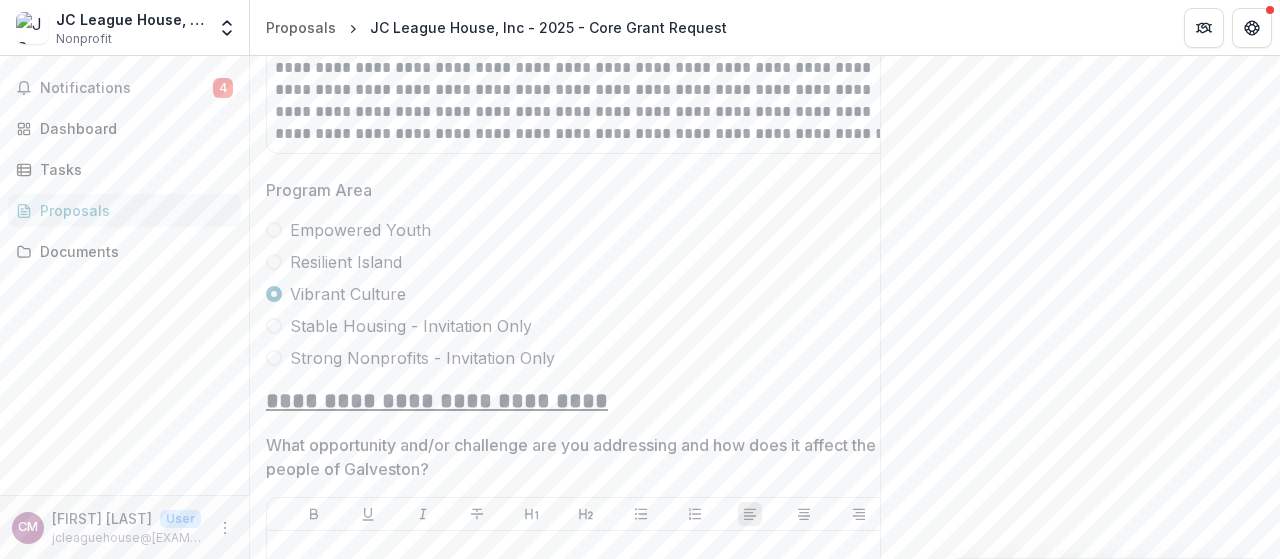 click at bounding box center (274, 230) 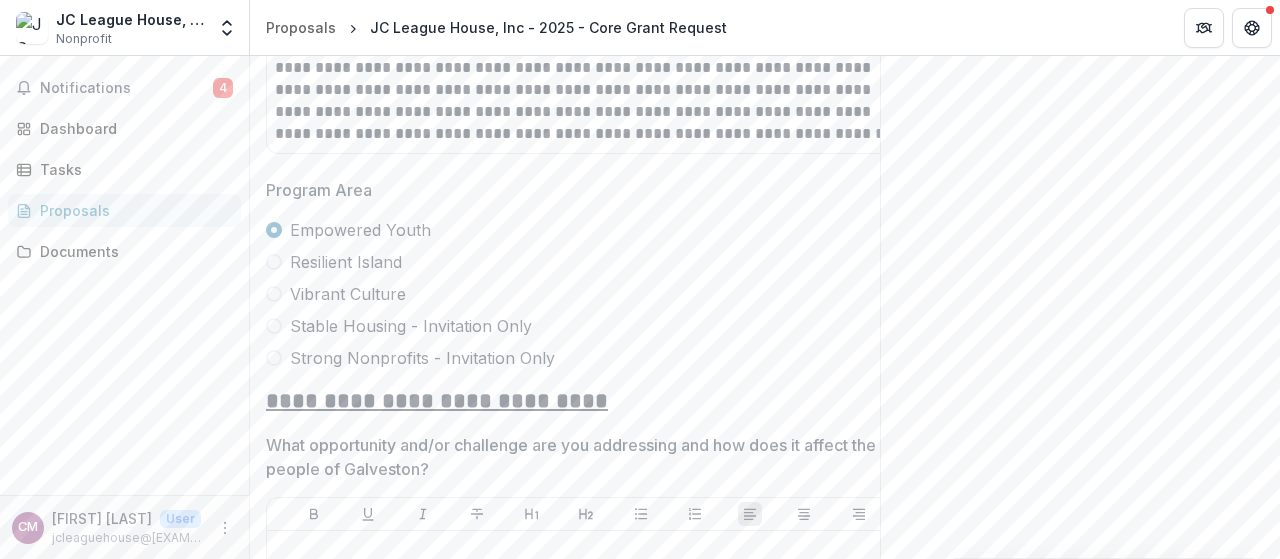 click at bounding box center (274, 294) 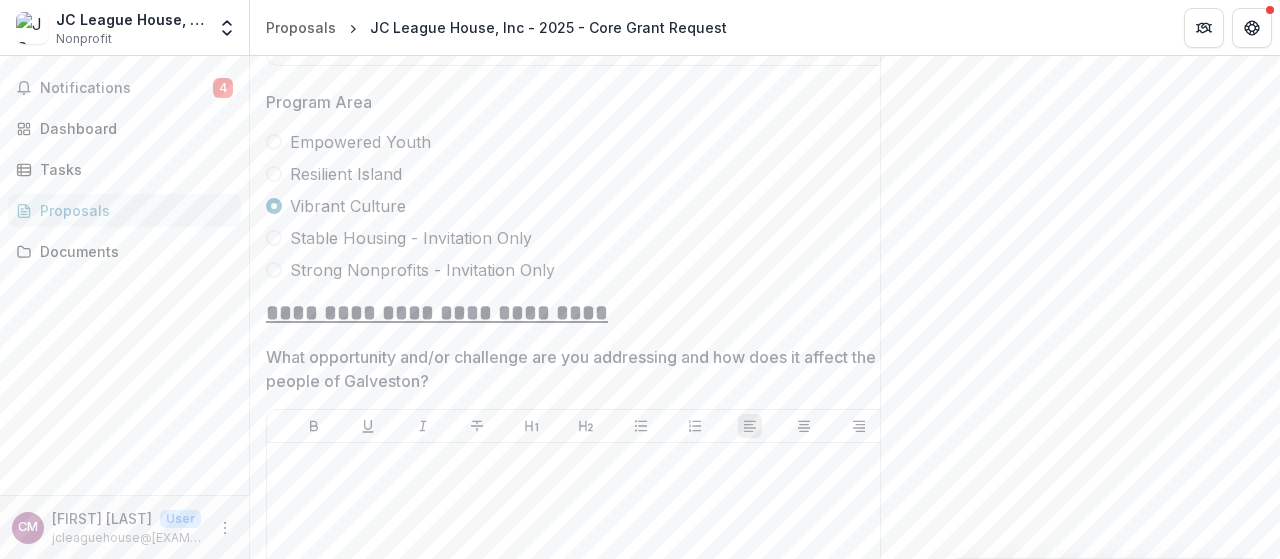 scroll, scrollTop: 4882, scrollLeft: 0, axis: vertical 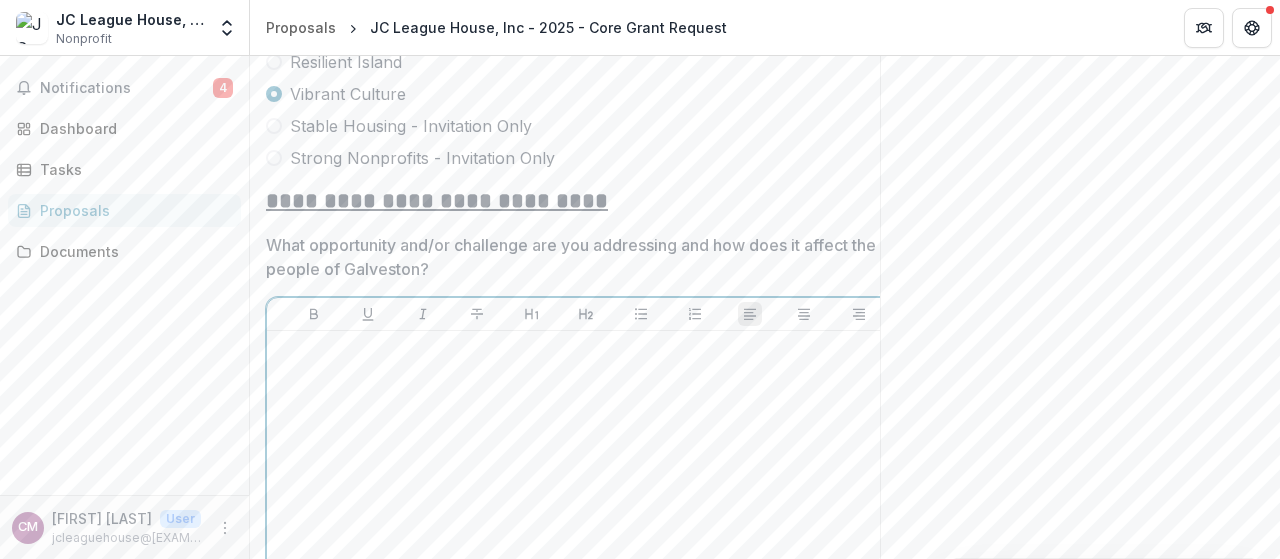 click at bounding box center (586, 489) 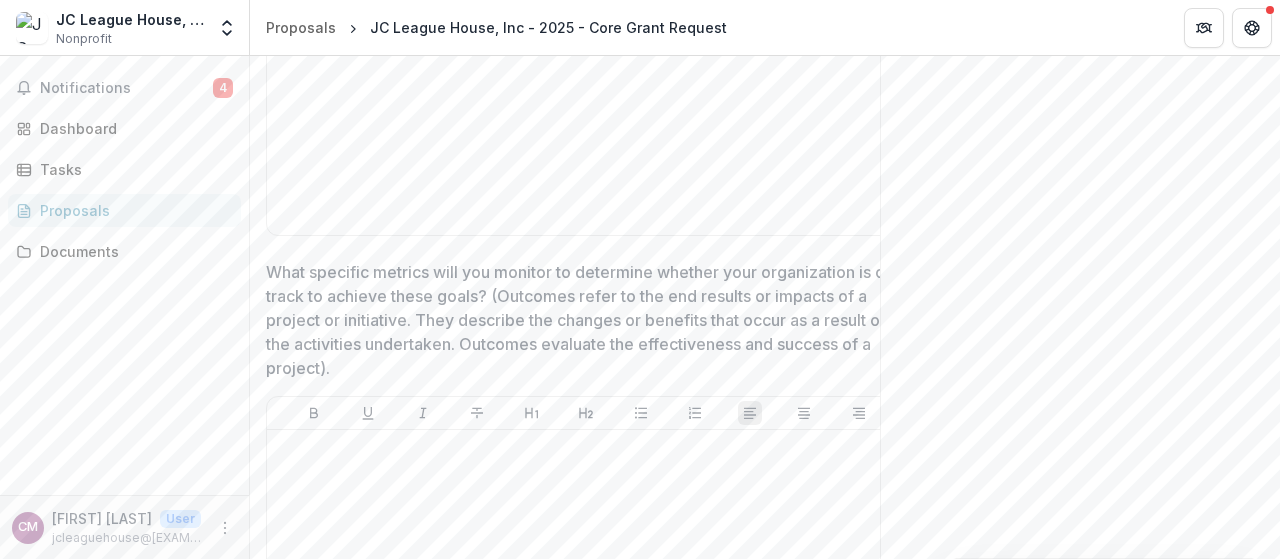 scroll, scrollTop: 5782, scrollLeft: 0, axis: vertical 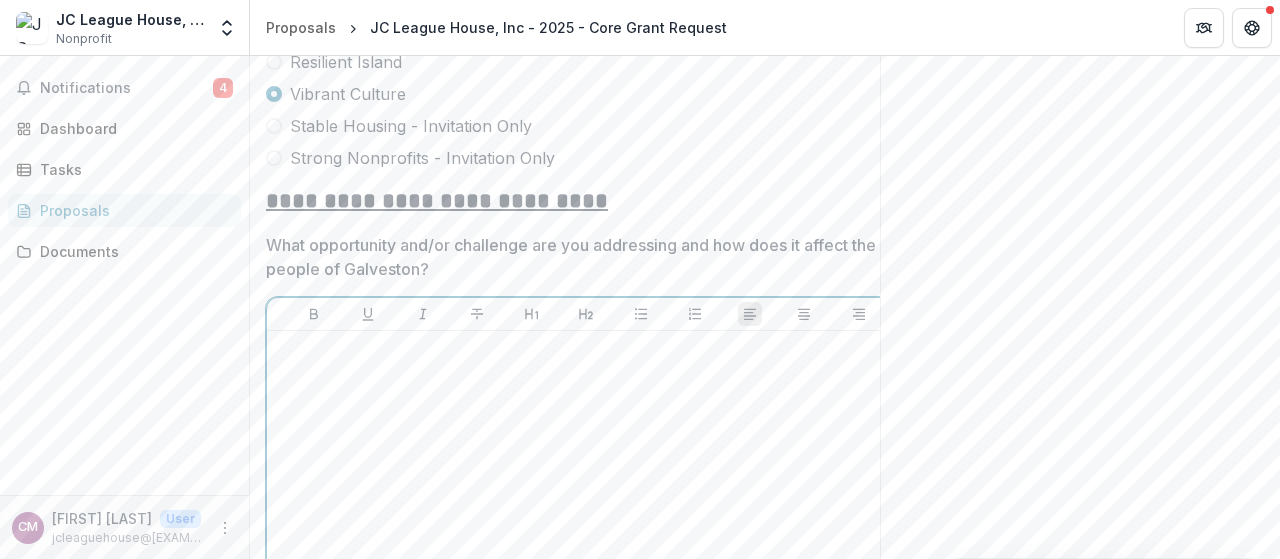click at bounding box center [586, 489] 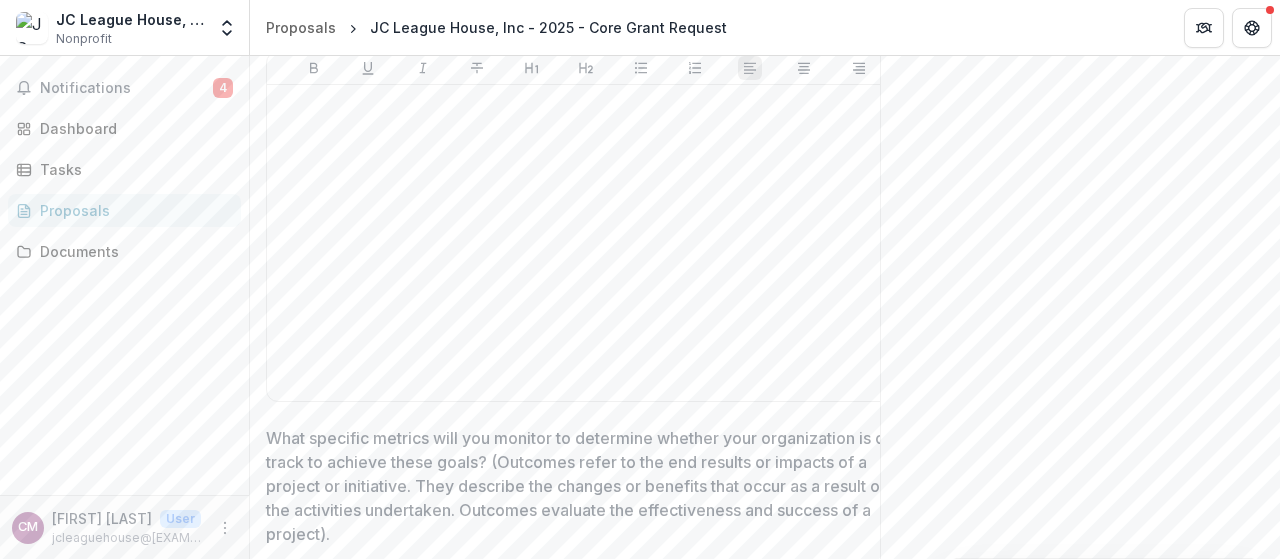 scroll, scrollTop: 6036, scrollLeft: 0, axis: vertical 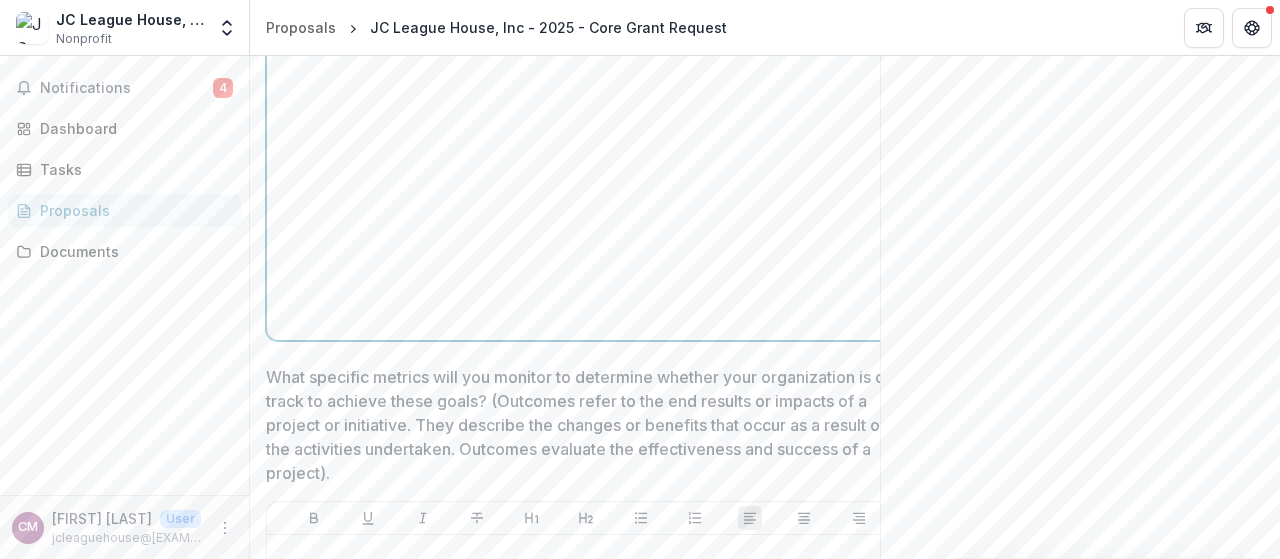 click at bounding box center [586, 182] 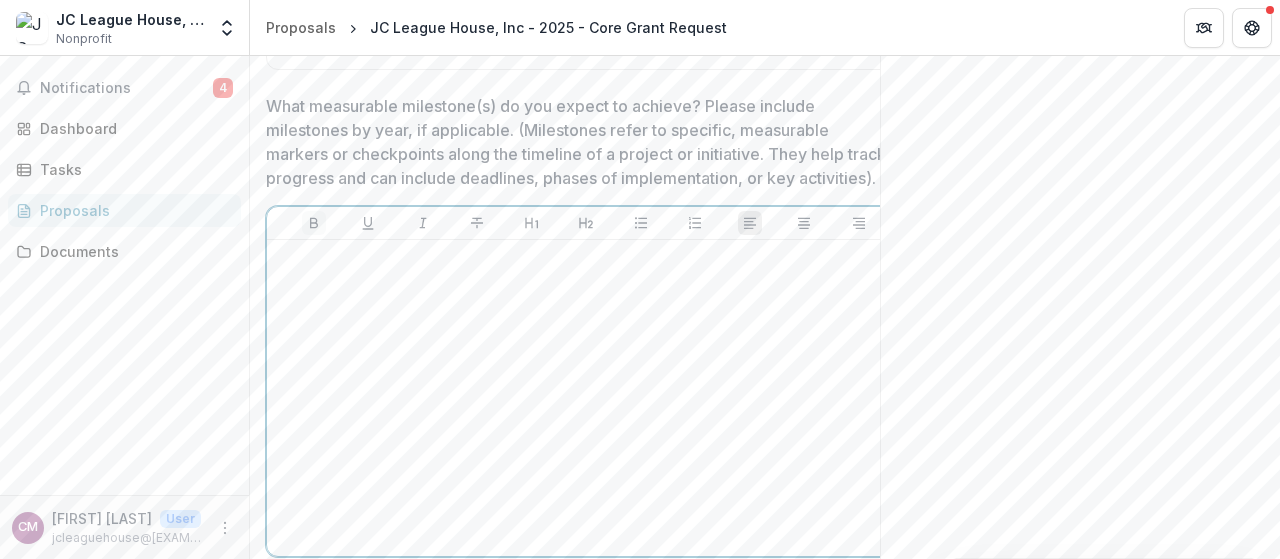 scroll, scrollTop: 5818, scrollLeft: 0, axis: vertical 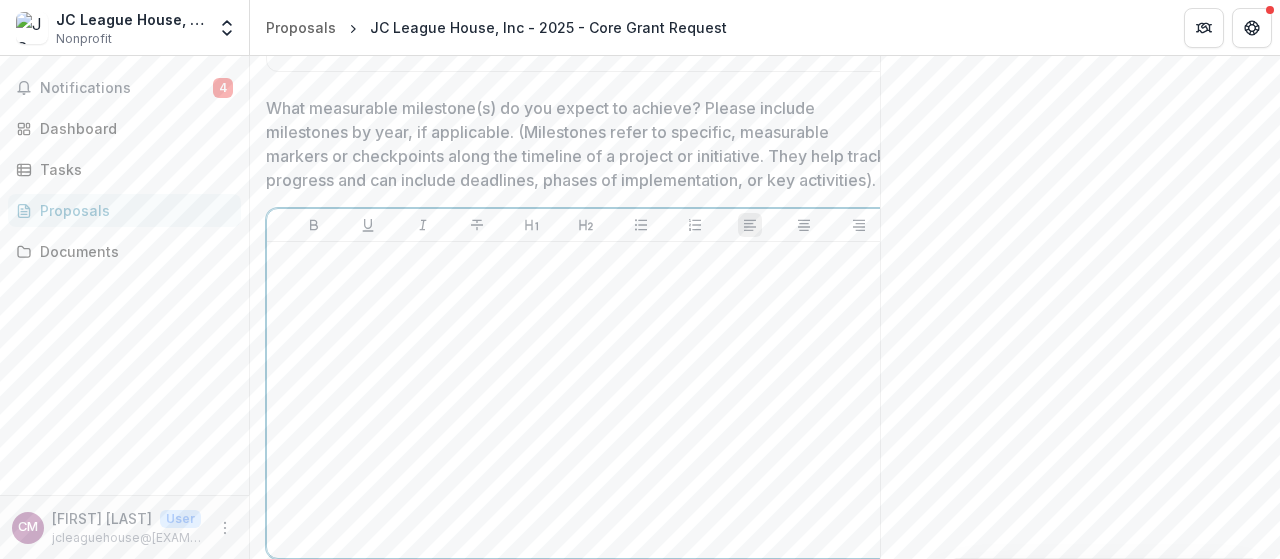click at bounding box center (586, 261) 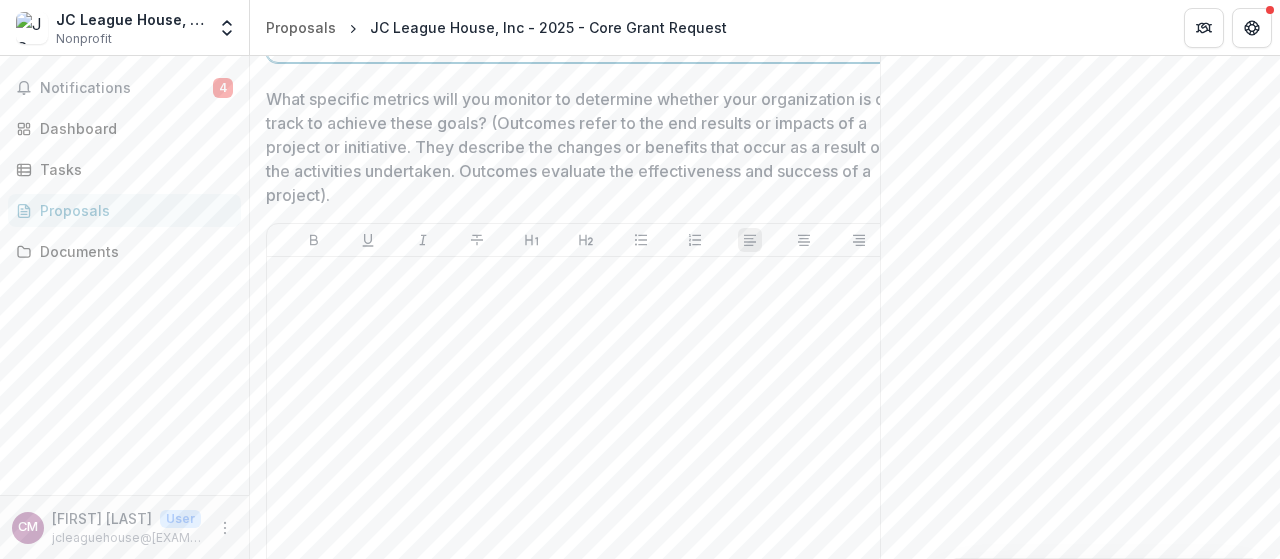 scroll, scrollTop: 6318, scrollLeft: 0, axis: vertical 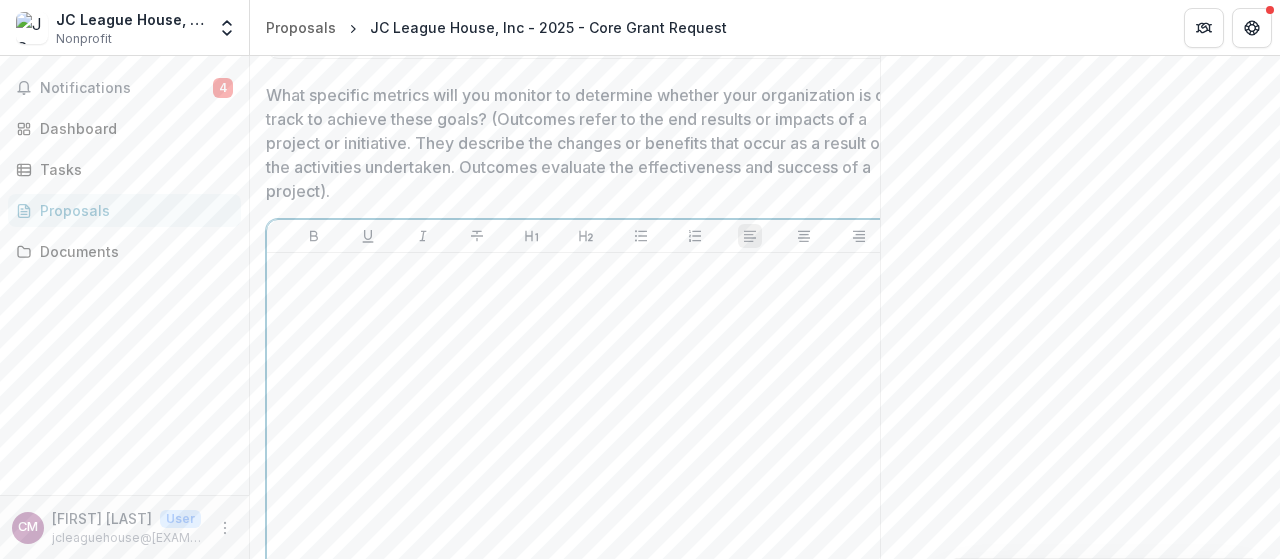 click at bounding box center (586, 411) 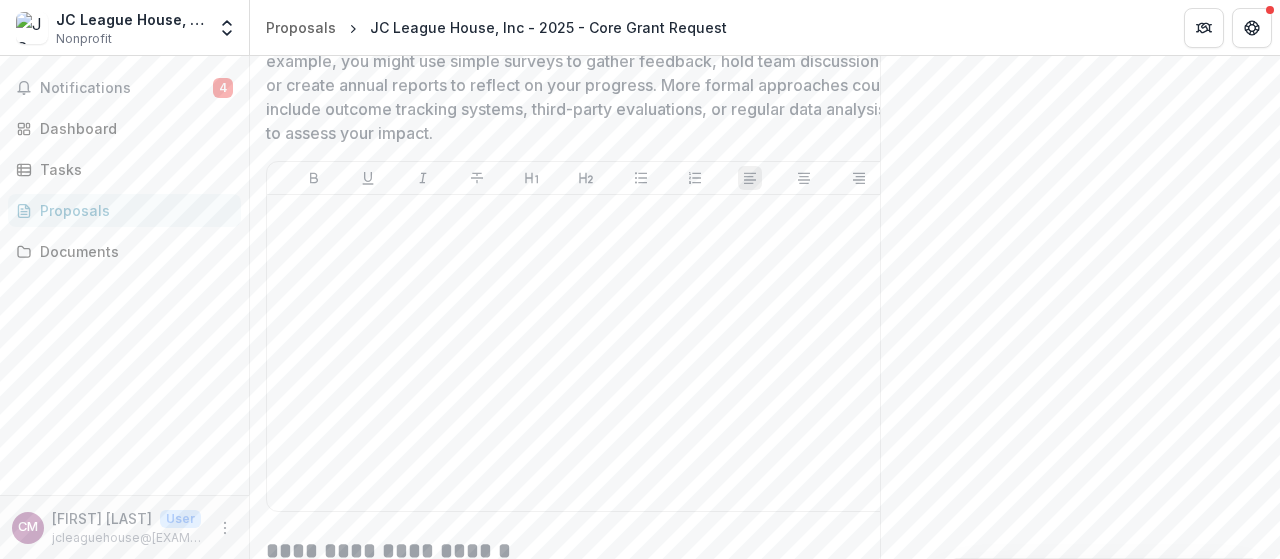 scroll, scrollTop: 7264, scrollLeft: 0, axis: vertical 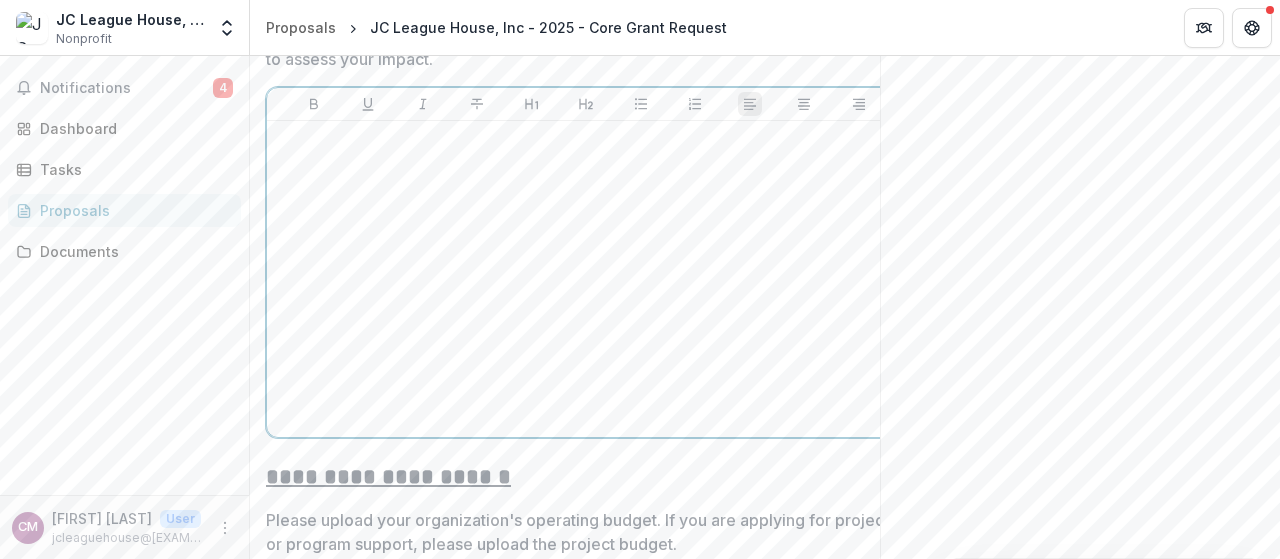 click at bounding box center (586, 279) 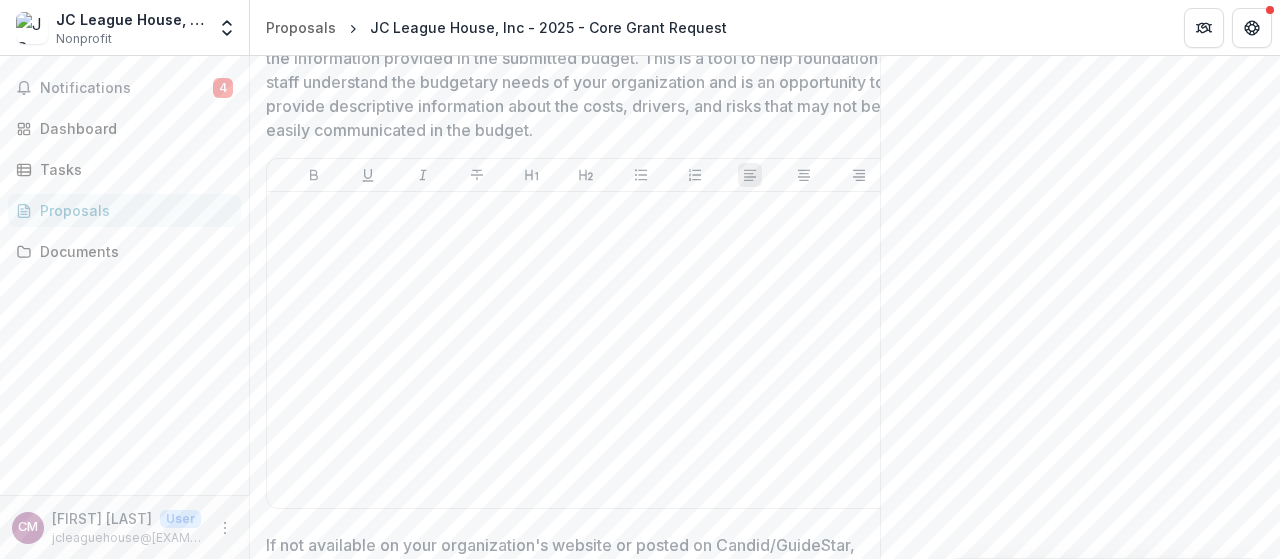 scroll, scrollTop: 7864, scrollLeft: 0, axis: vertical 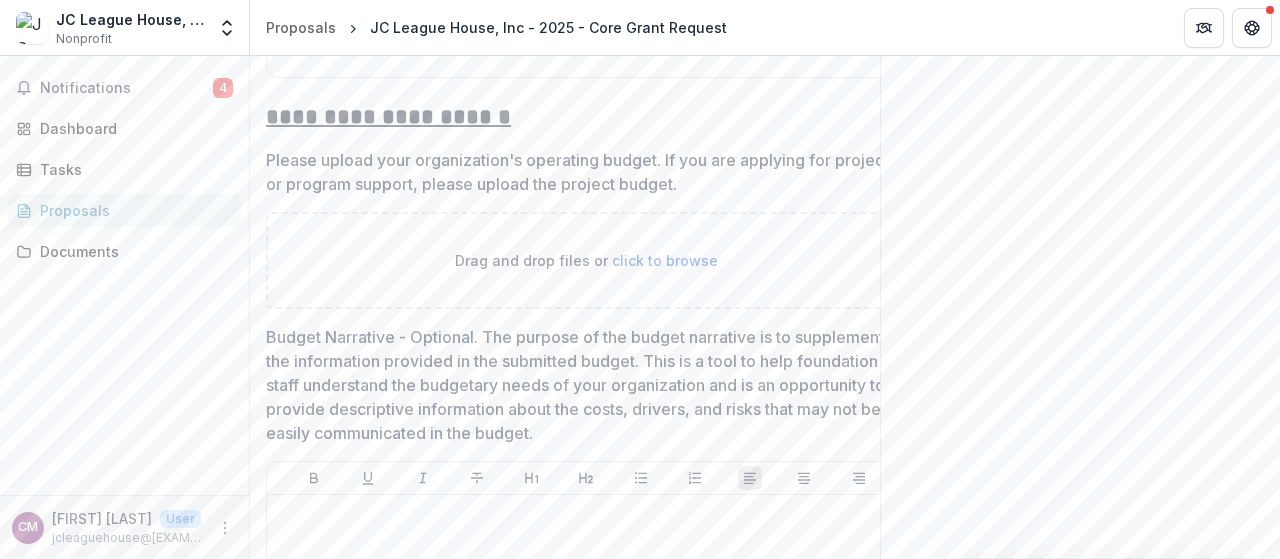 click on "click to browse" at bounding box center [665, 260] 